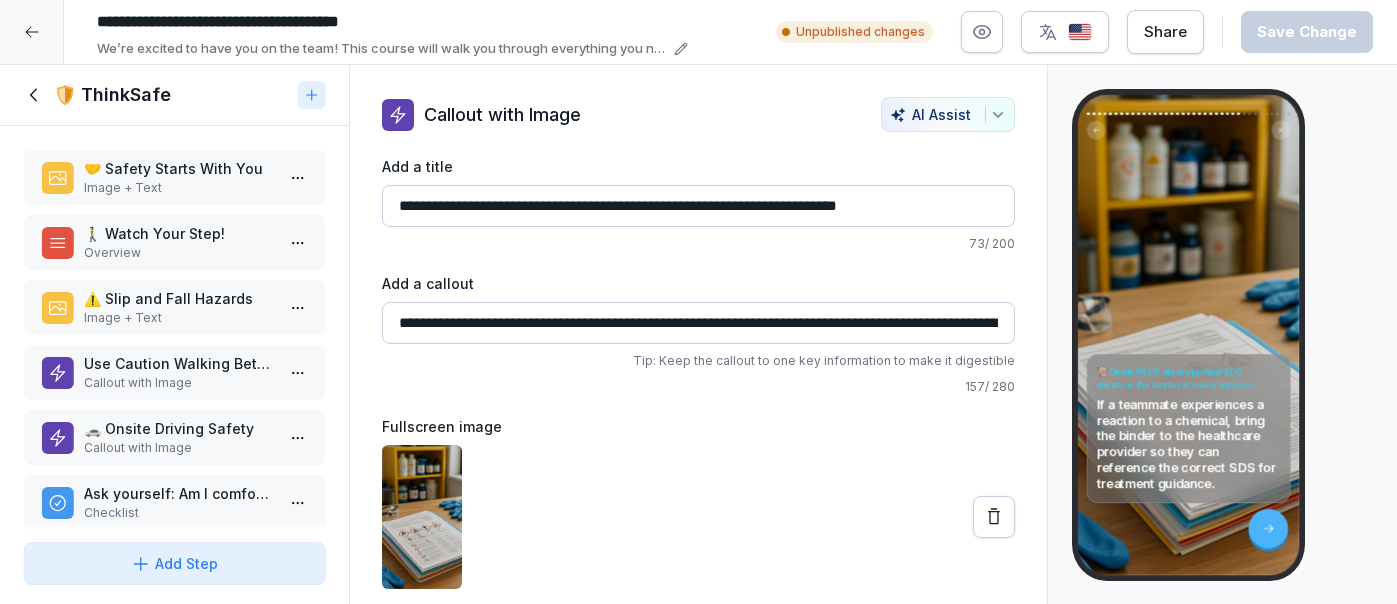 scroll, scrollTop: 0, scrollLeft: 0, axis: both 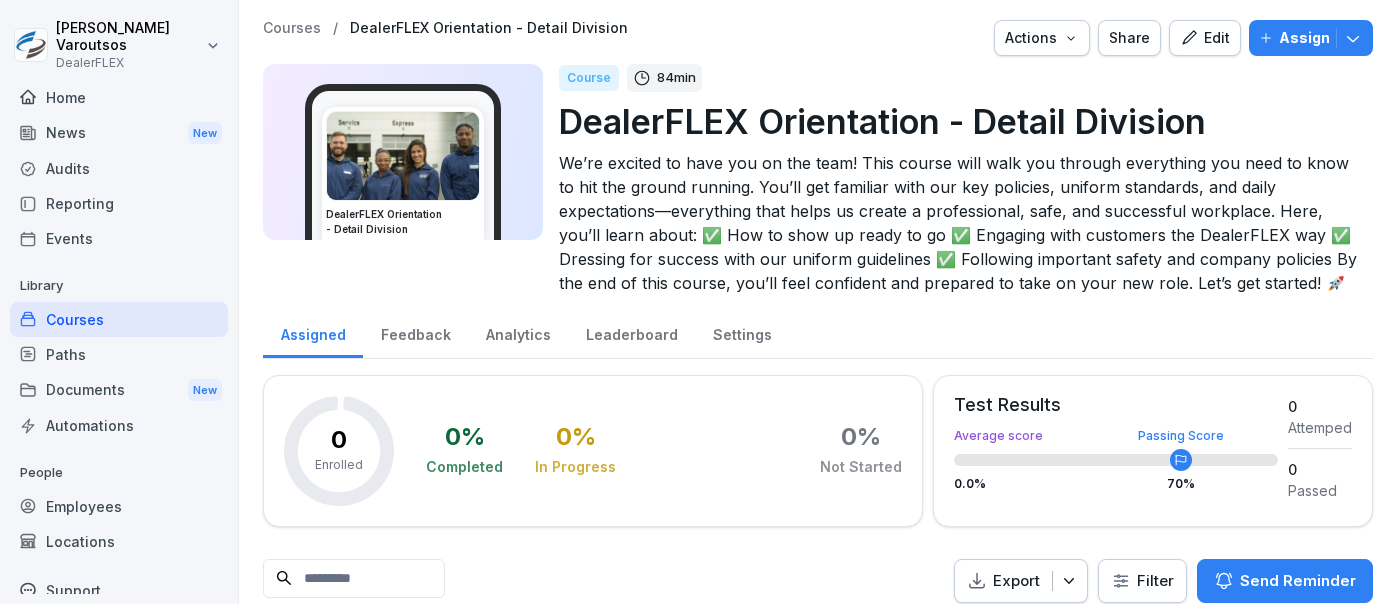 click on "Paths" at bounding box center (119, 354) 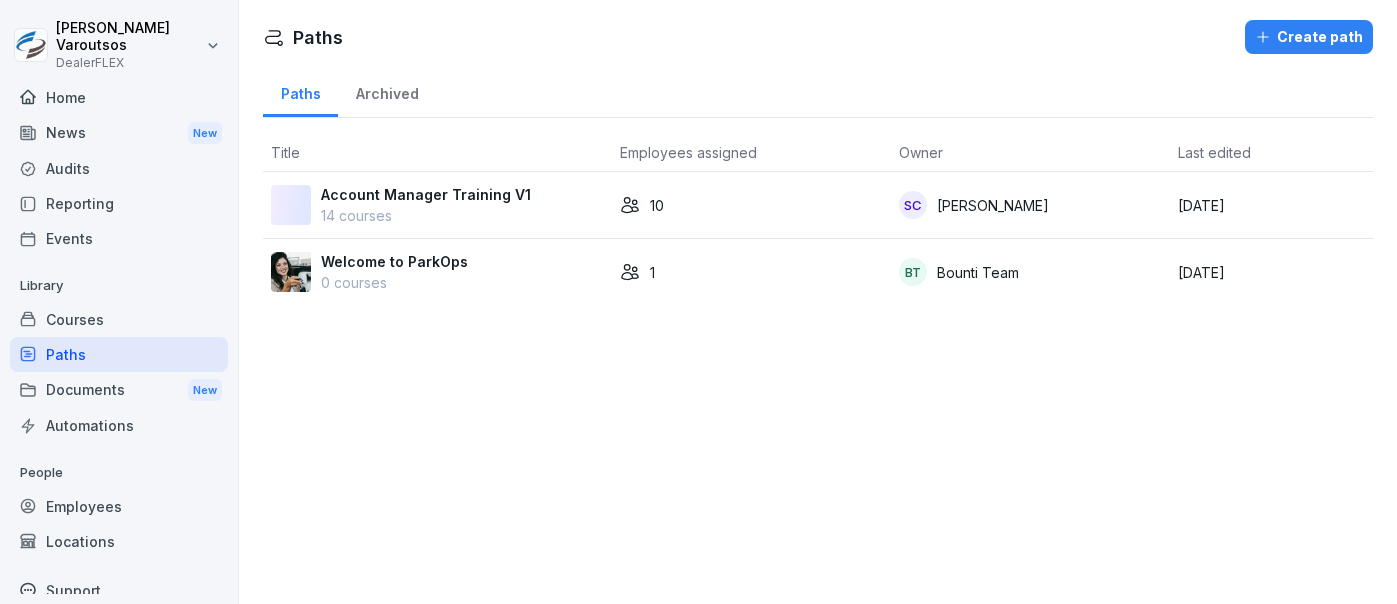 click on "Courses" at bounding box center (119, 319) 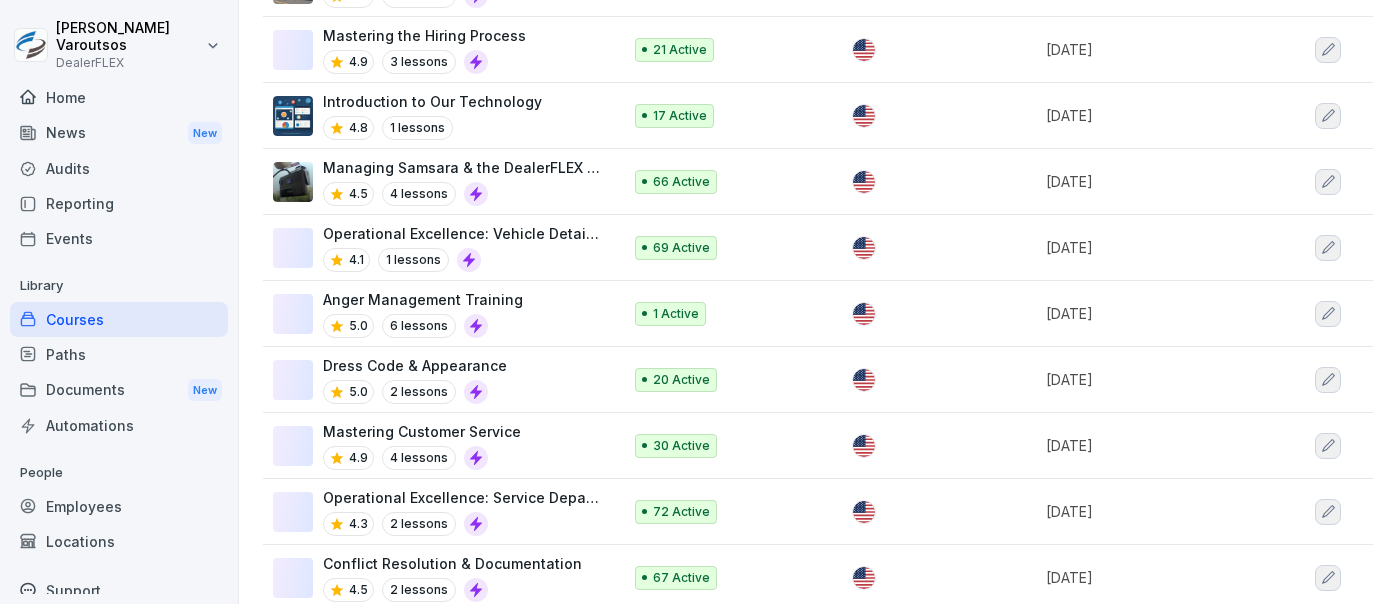 scroll, scrollTop: 1634, scrollLeft: 0, axis: vertical 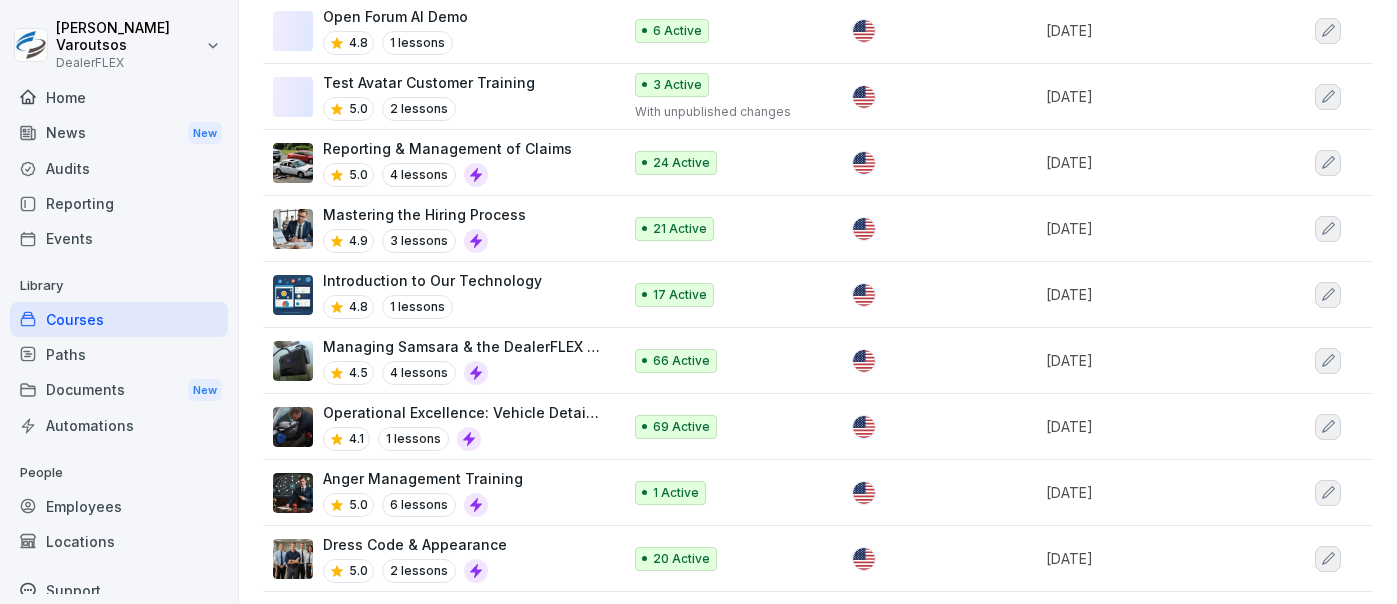 click on "Introduction to Our Technology 4.8 1 lessons" at bounding box center (437, 294) 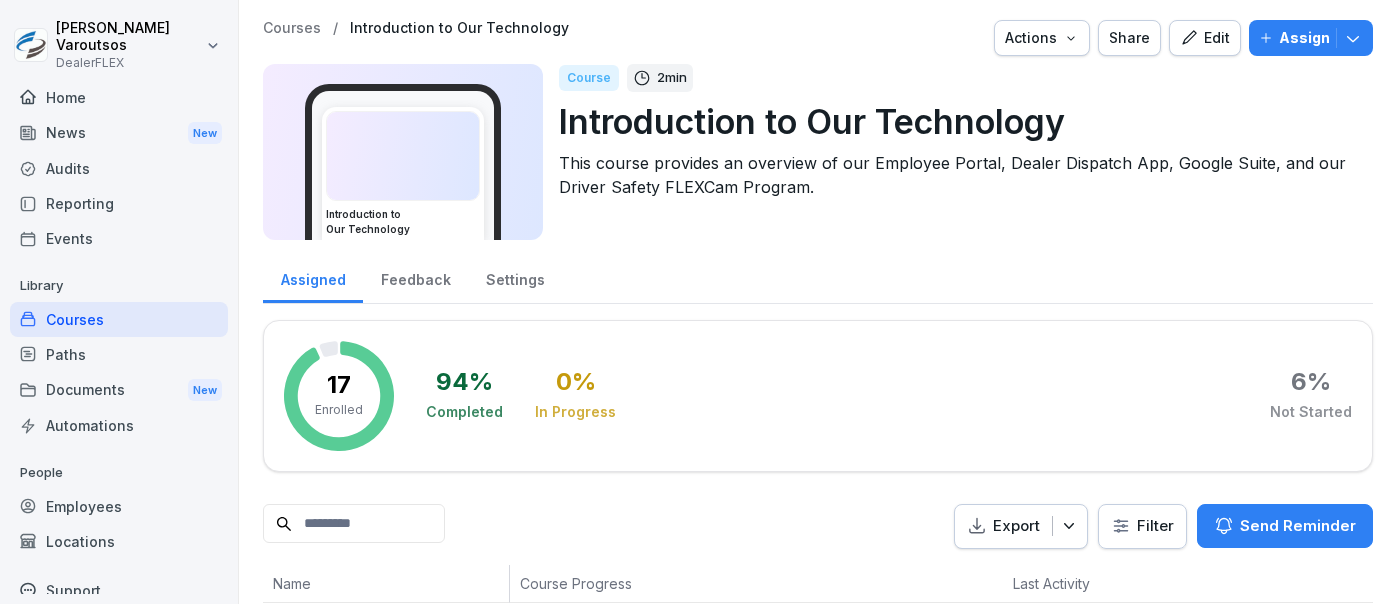 scroll, scrollTop: 0, scrollLeft: 0, axis: both 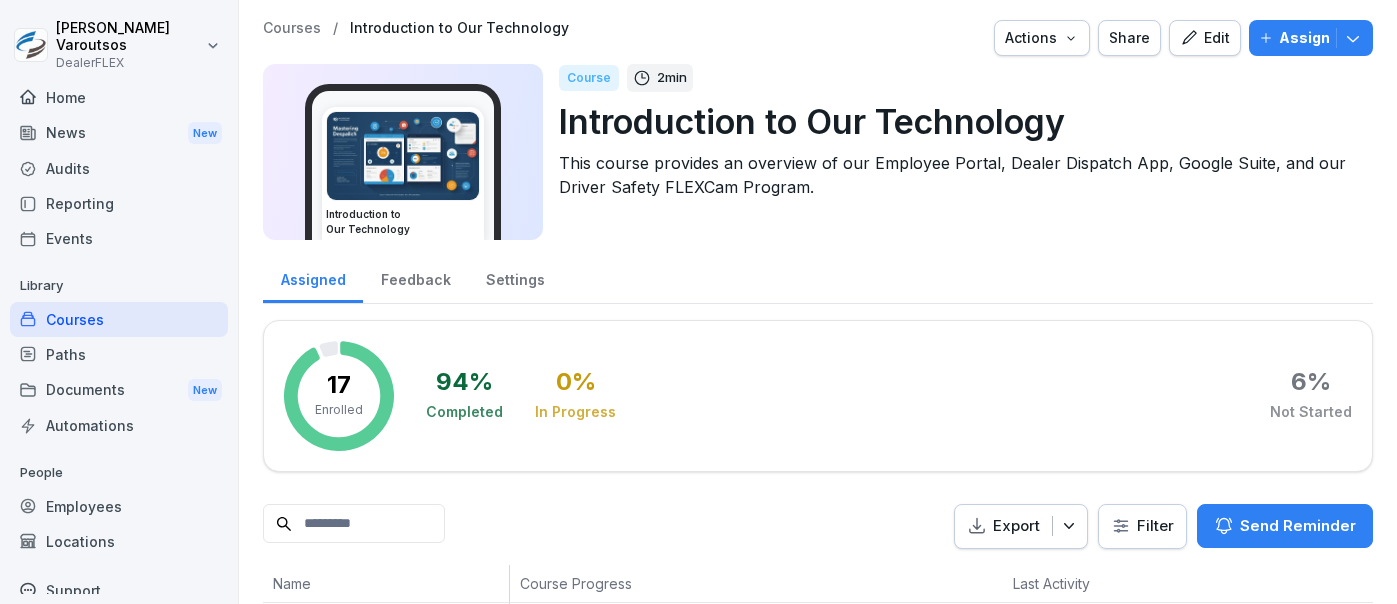 click on "Edit" at bounding box center (1205, 38) 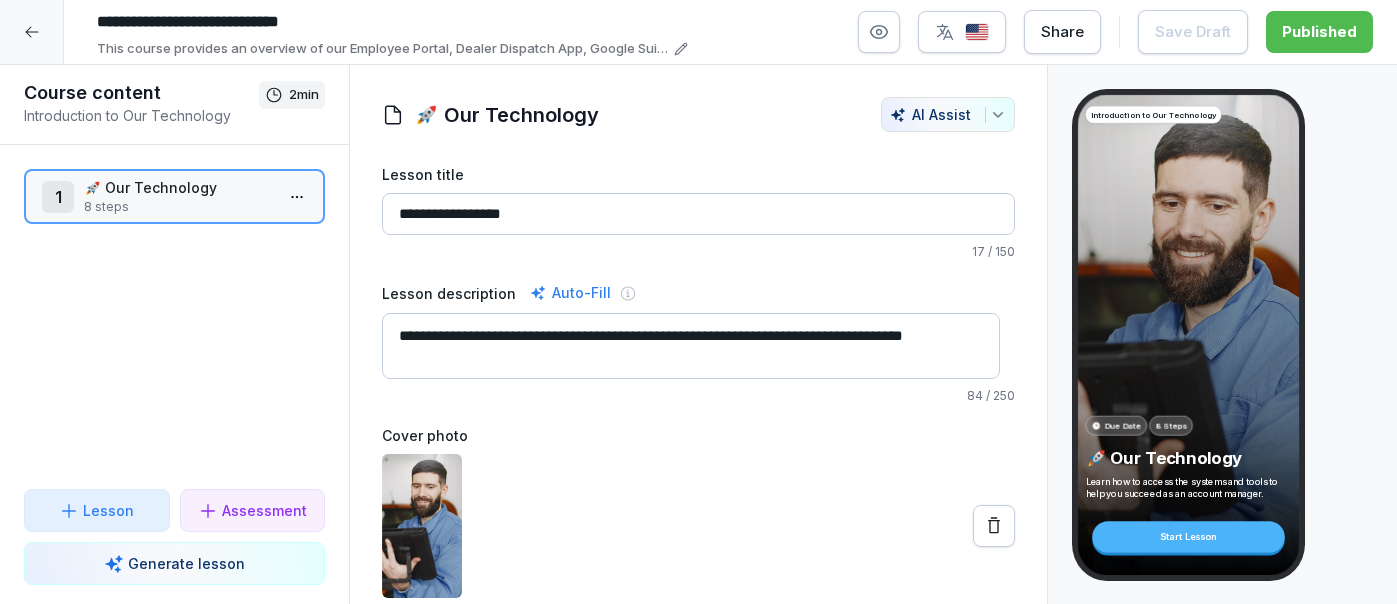 click on "8 steps" at bounding box center [178, 207] 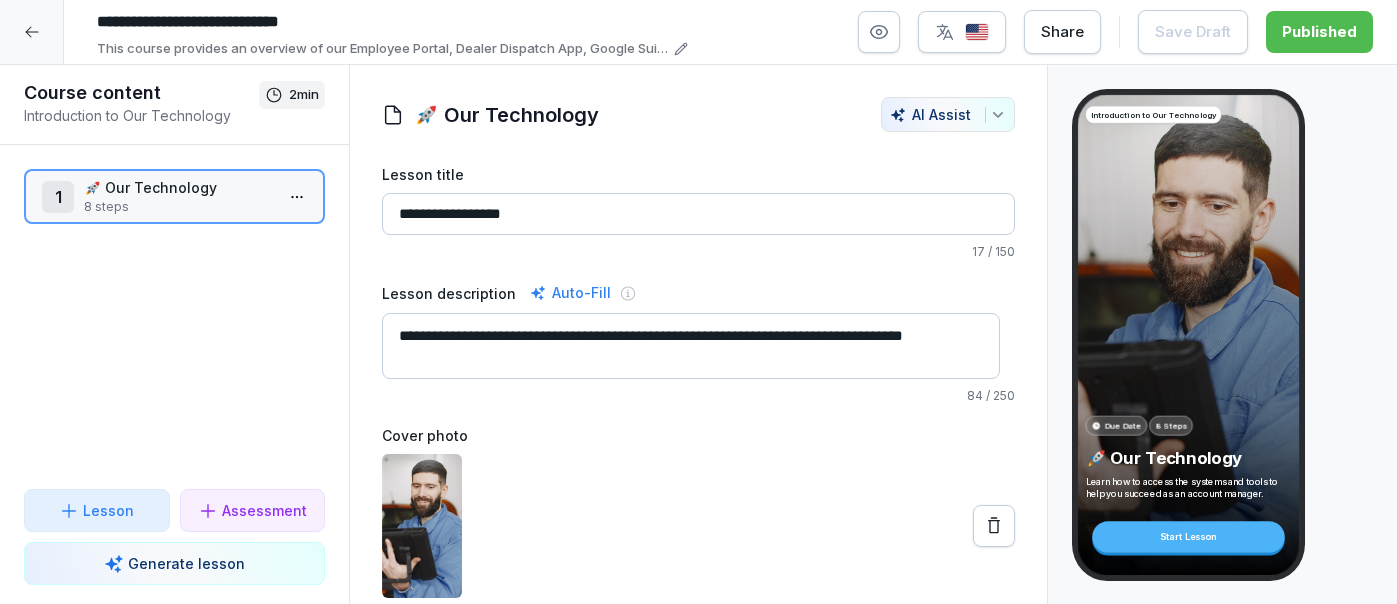 click on "8 steps" at bounding box center [178, 207] 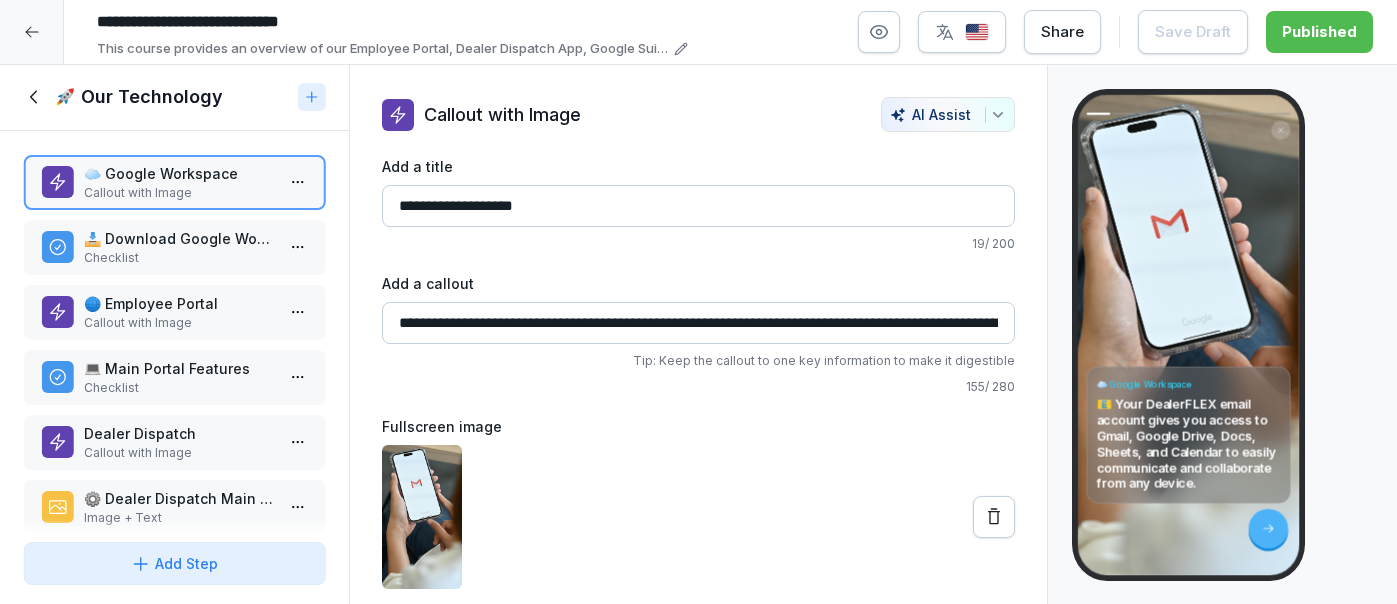 drag, startPoint x: 182, startPoint y: 241, endPoint x: 174, endPoint y: 290, distance: 49.648766 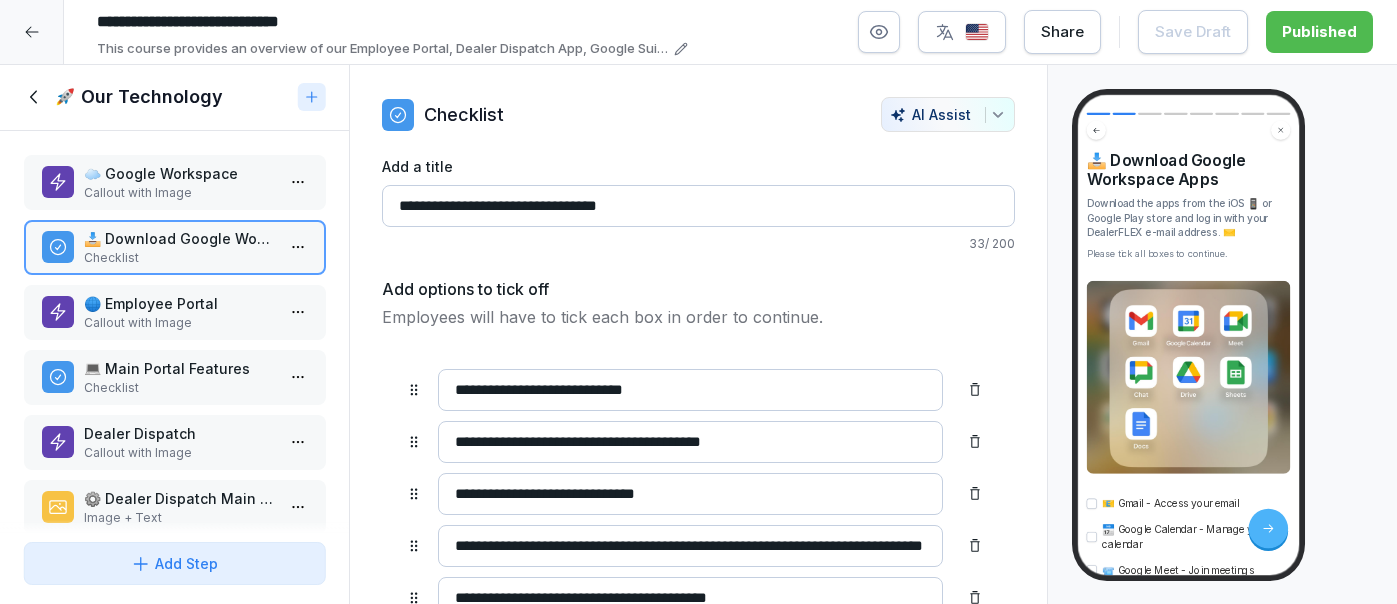 click on "🌐 Employee Portal" at bounding box center [178, 303] 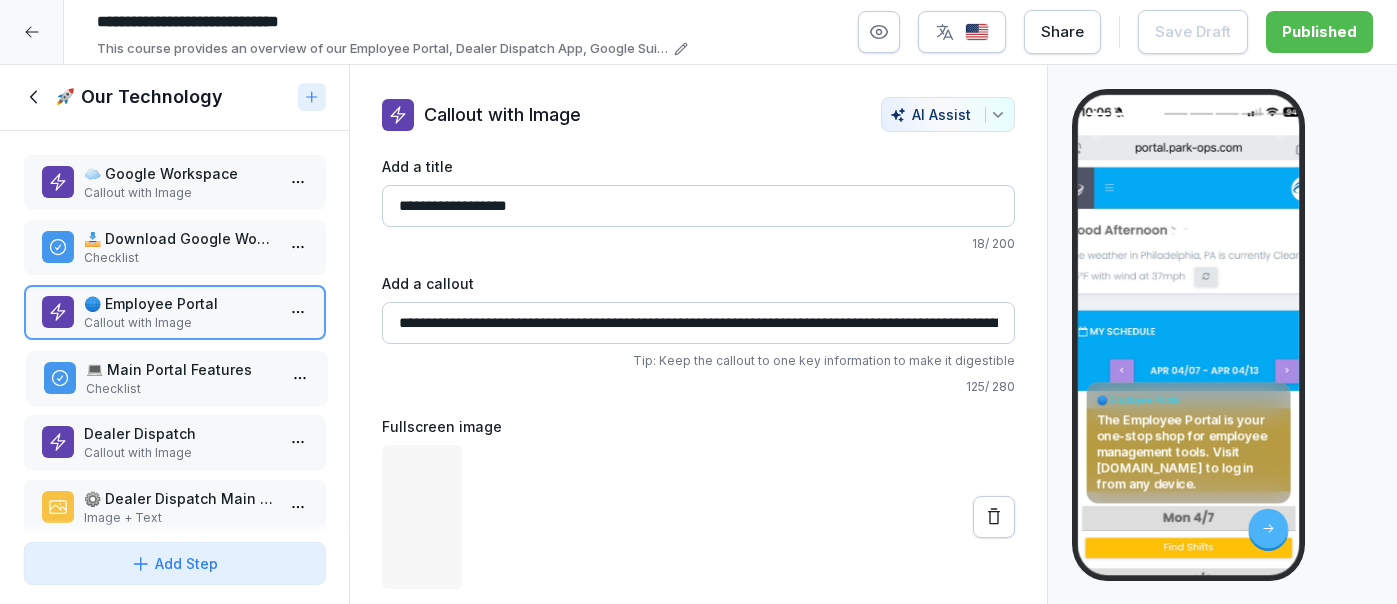 click on "Checklist" at bounding box center (180, 389) 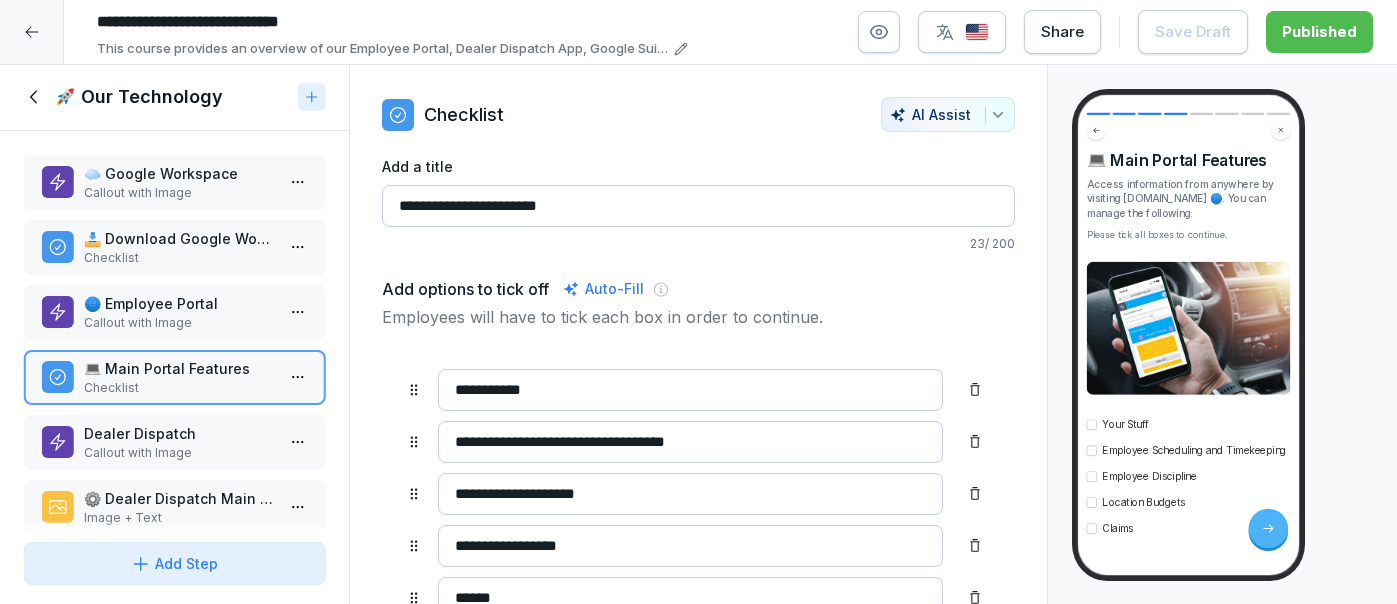 click at bounding box center (32, 32) 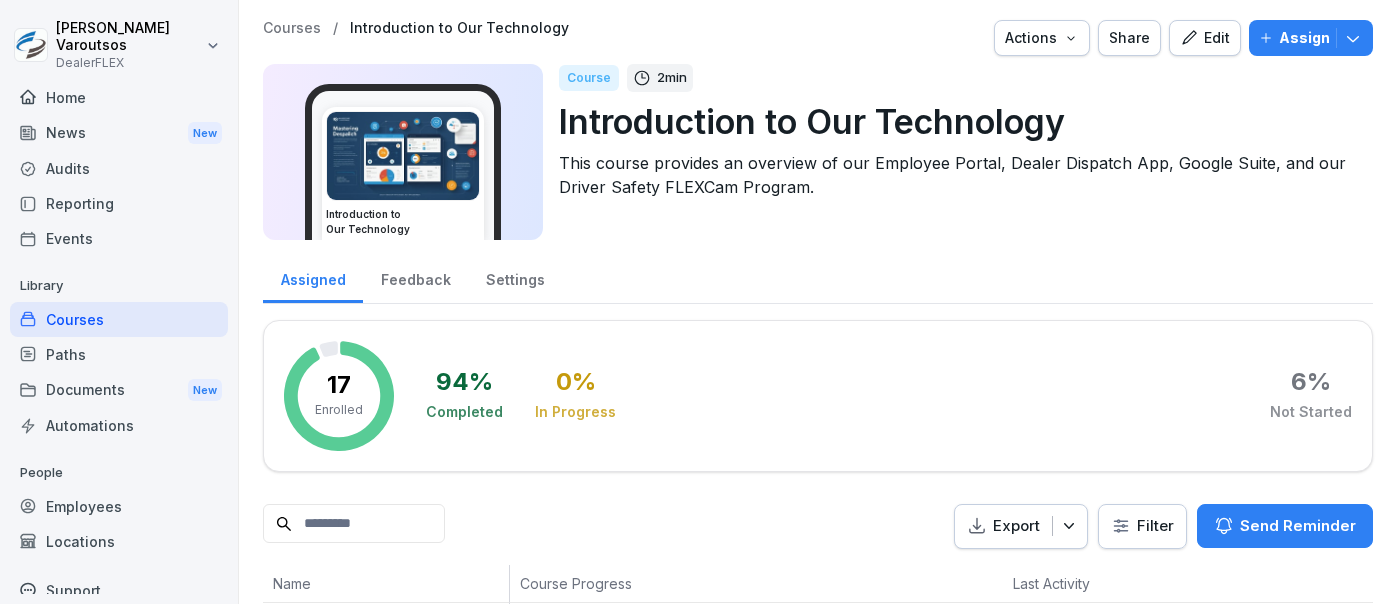 click on "Courses" at bounding box center (292, 28) 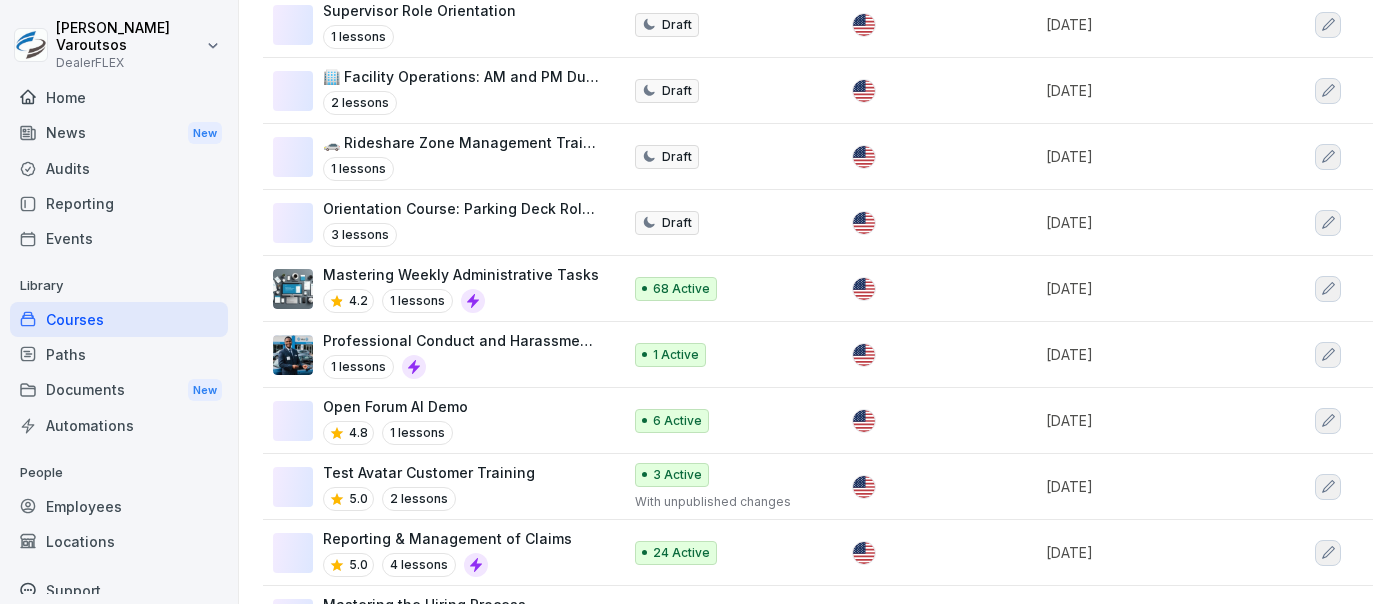 scroll, scrollTop: 800, scrollLeft: 0, axis: vertical 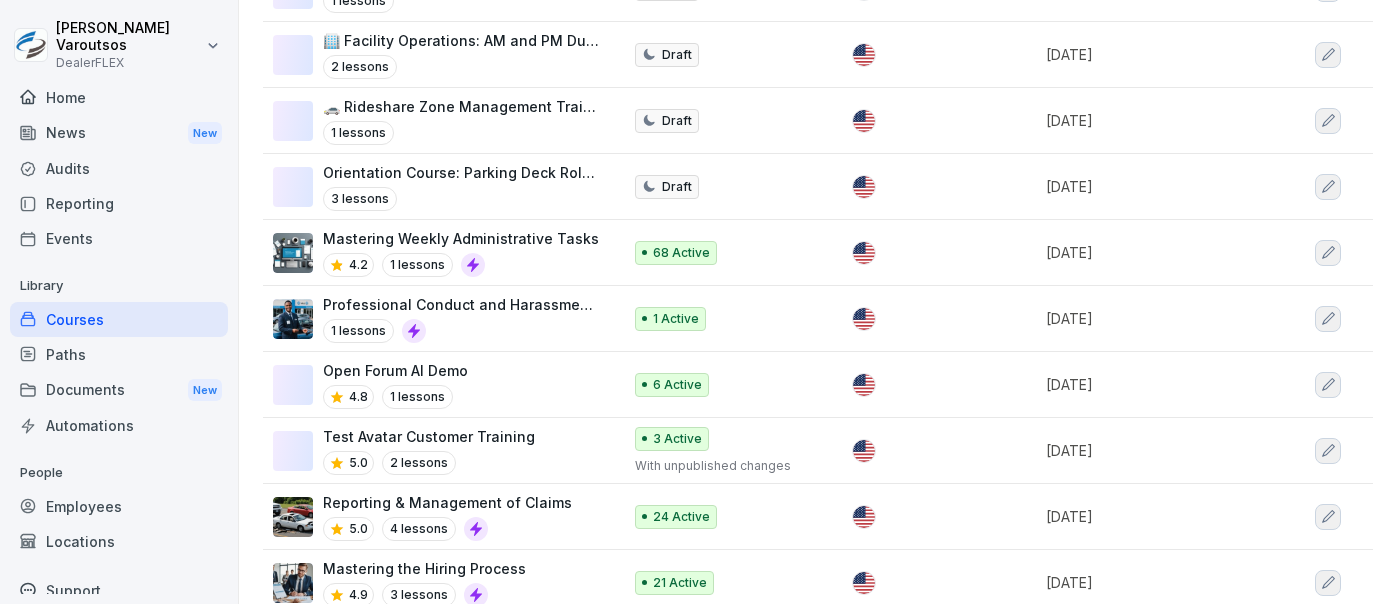 click on "4.2 1 lessons" at bounding box center [461, 265] 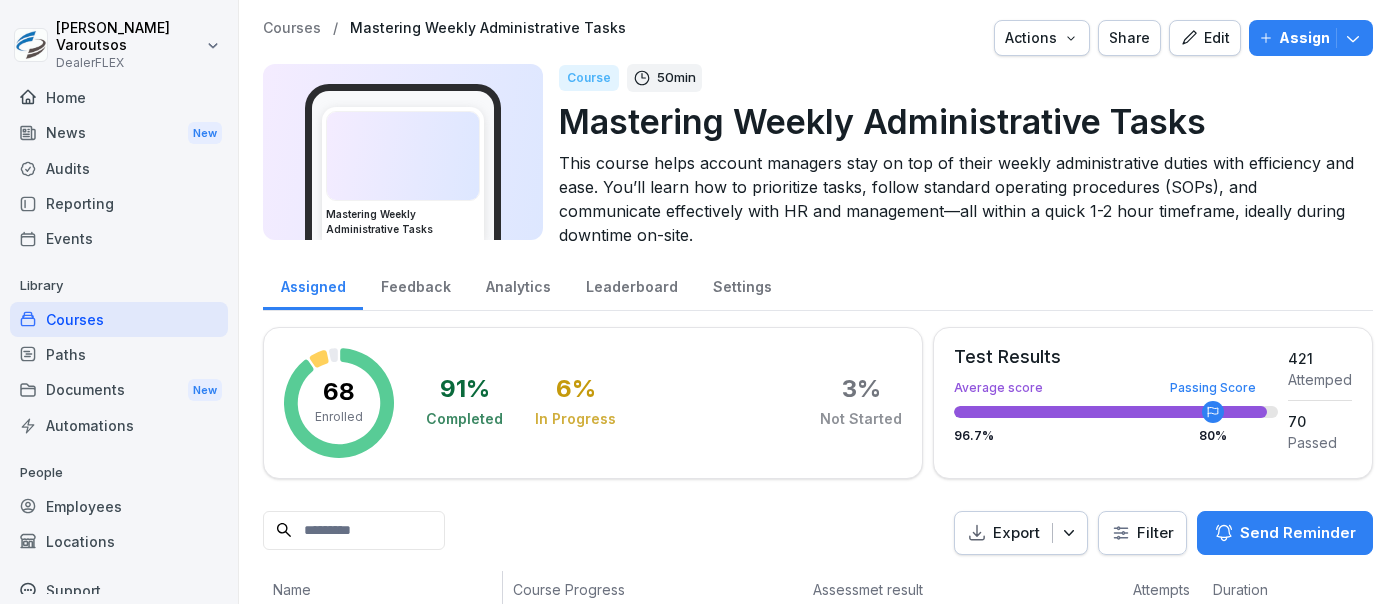 scroll, scrollTop: 0, scrollLeft: 0, axis: both 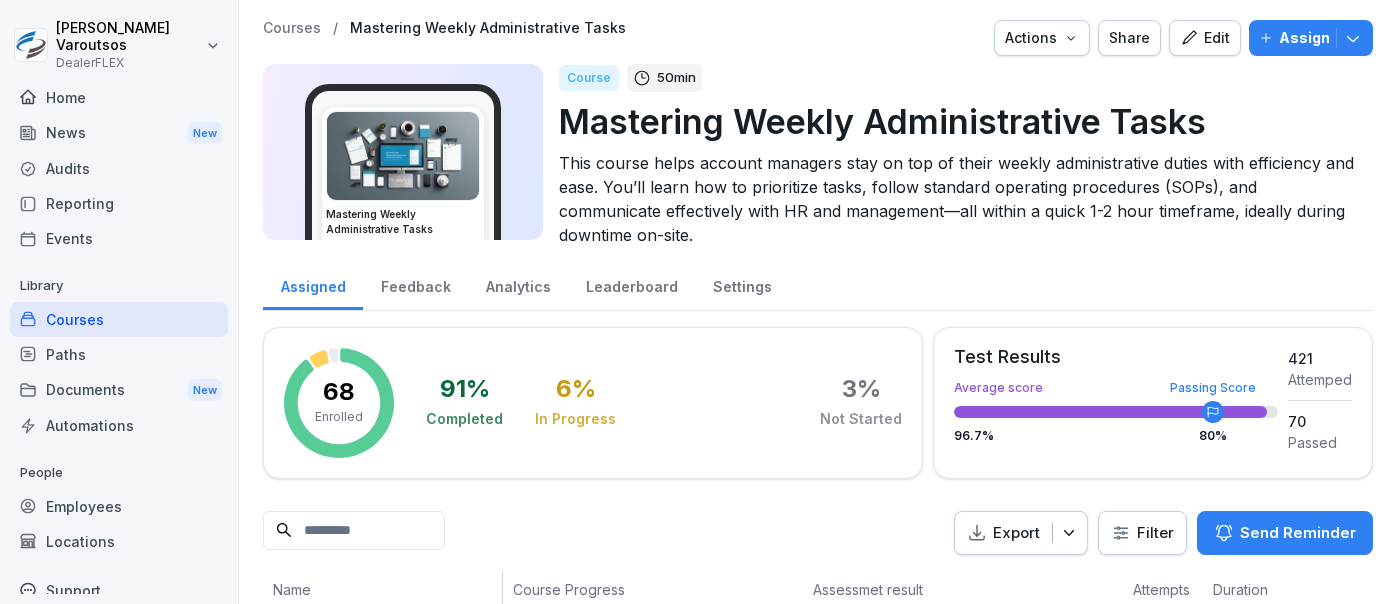 click 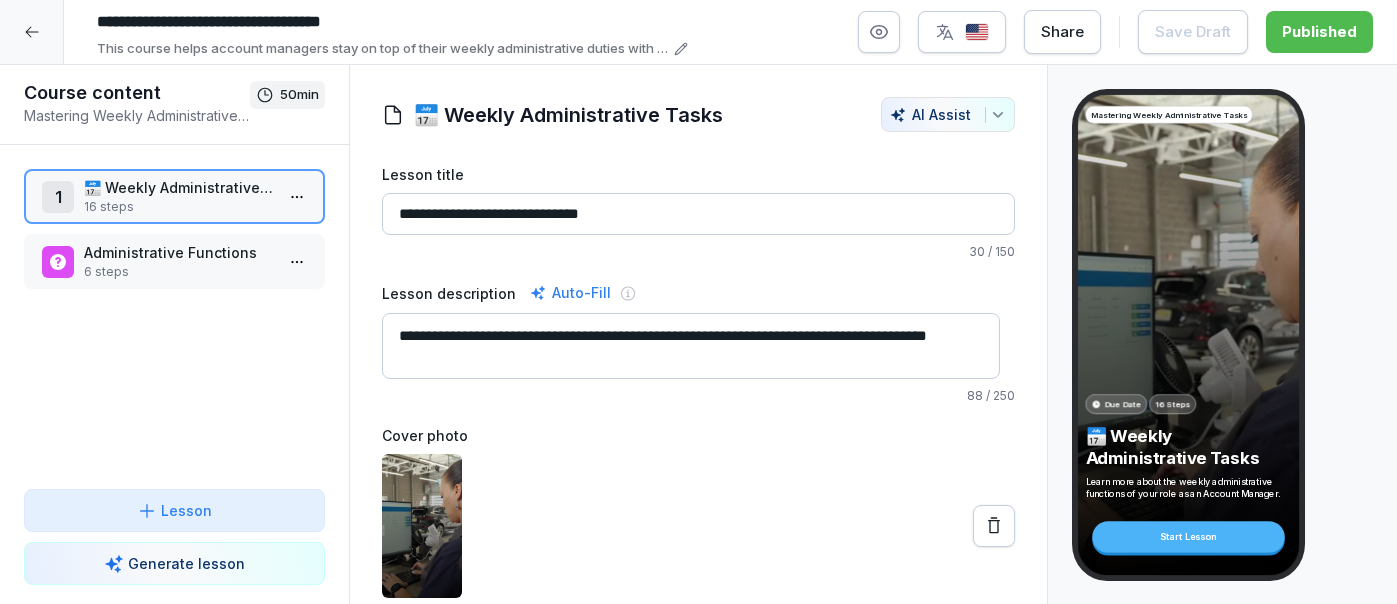click on "📅 Weekly Administrative Tasks" at bounding box center (178, 187) 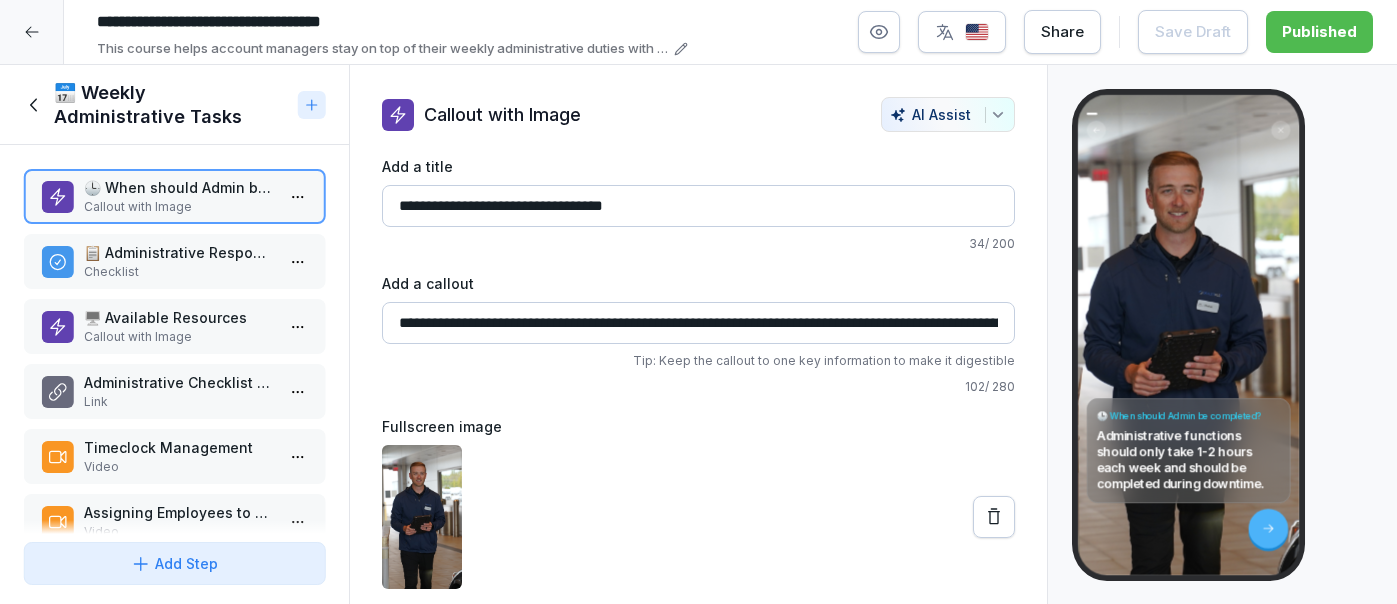 click on "📋 Administrative Responsibilities" at bounding box center [178, 252] 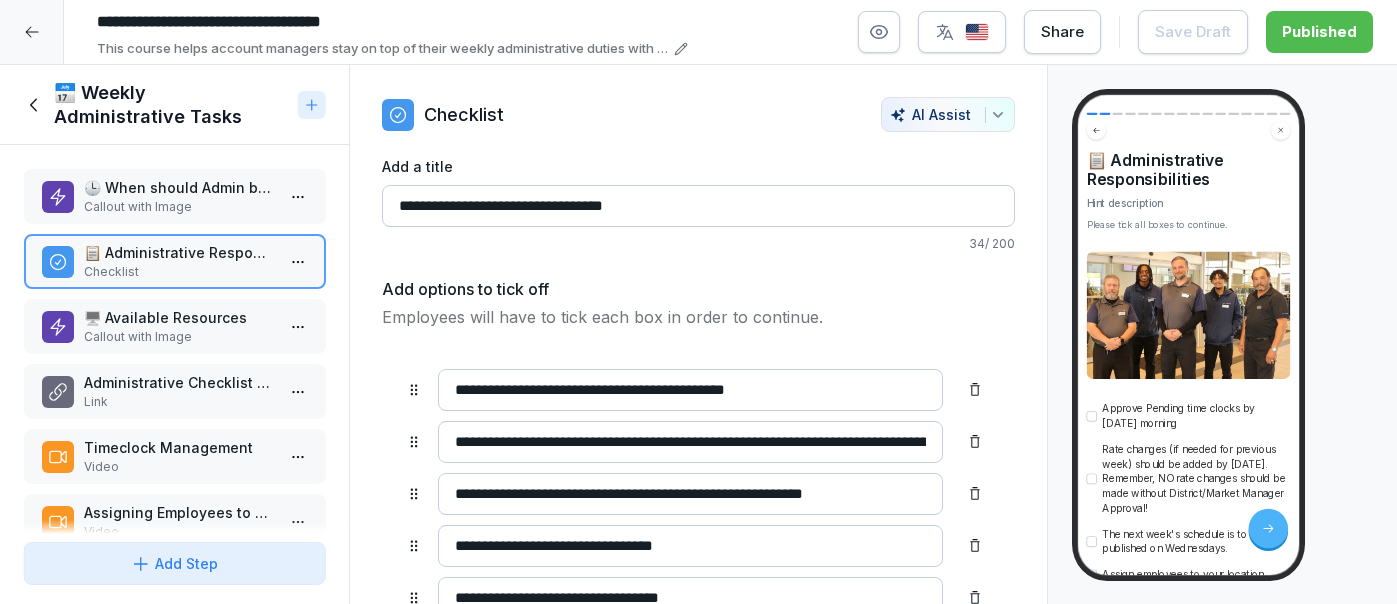 click on "Callout with Image" at bounding box center [178, 337] 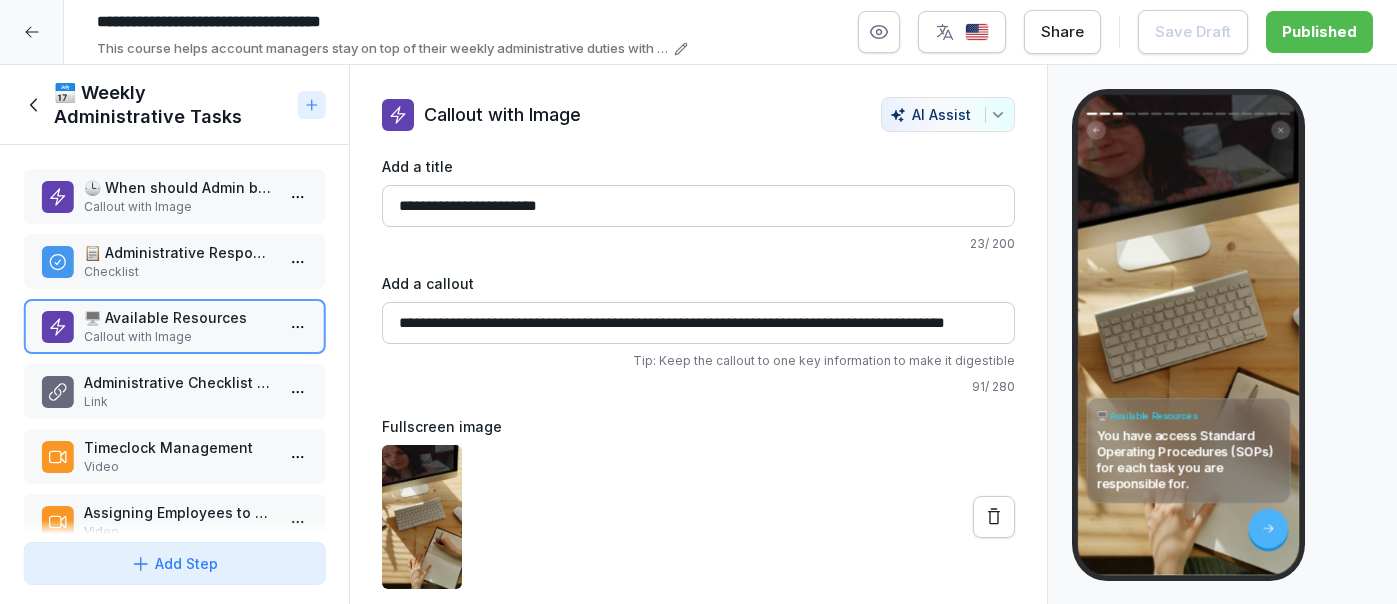 click on "Administrative Checklist & Links to SOPs" at bounding box center [178, 382] 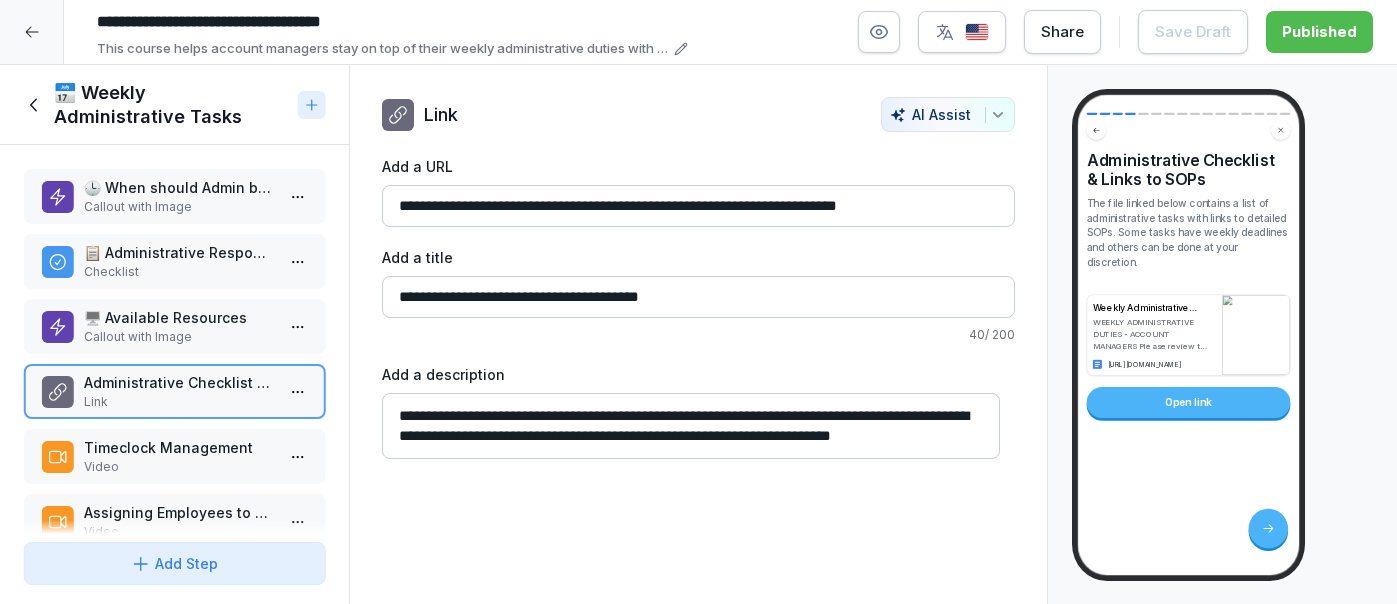 click on "**********" at bounding box center [698, 206] 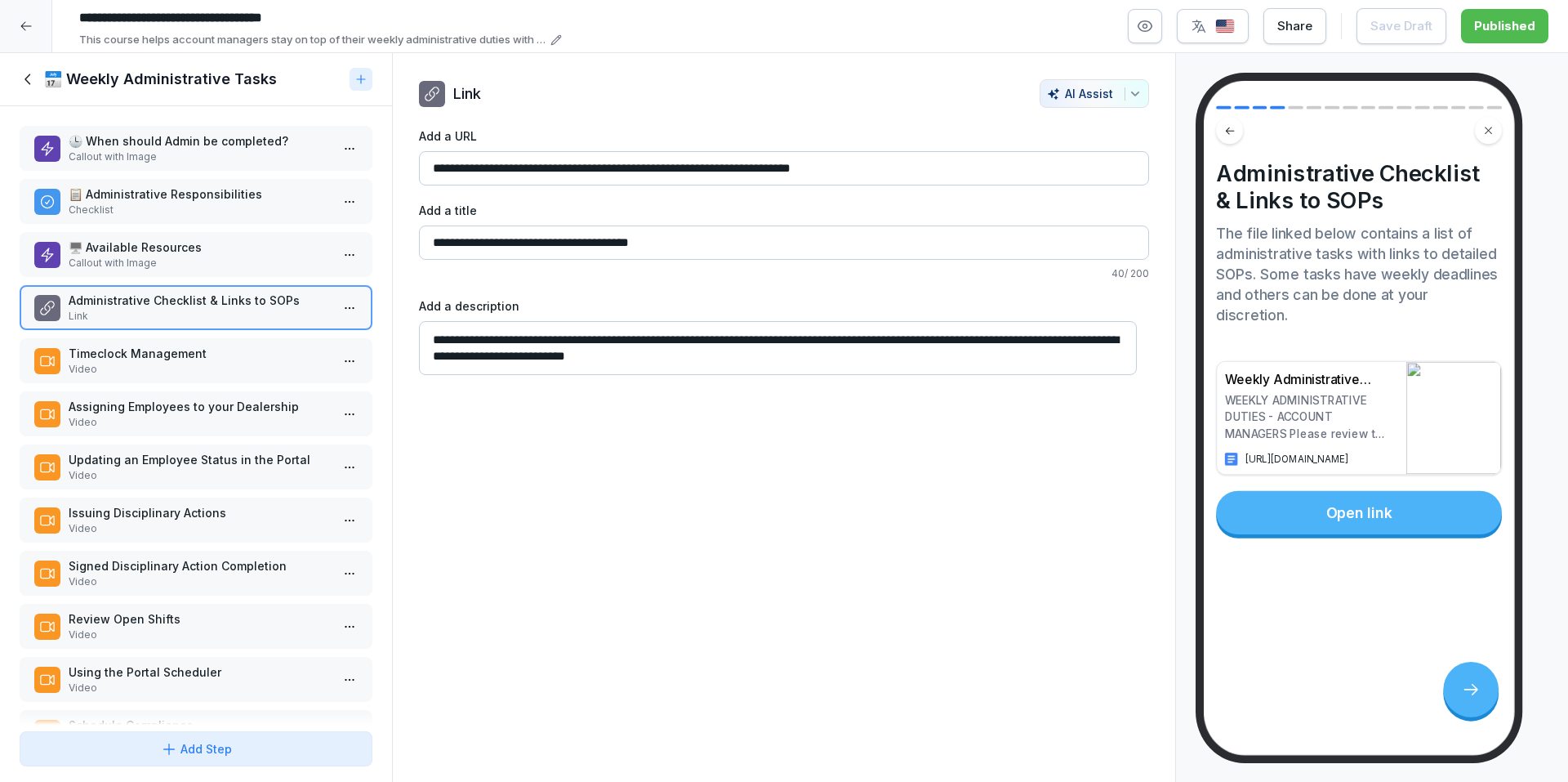 click on "Timeclock Management" at bounding box center [199, 353] 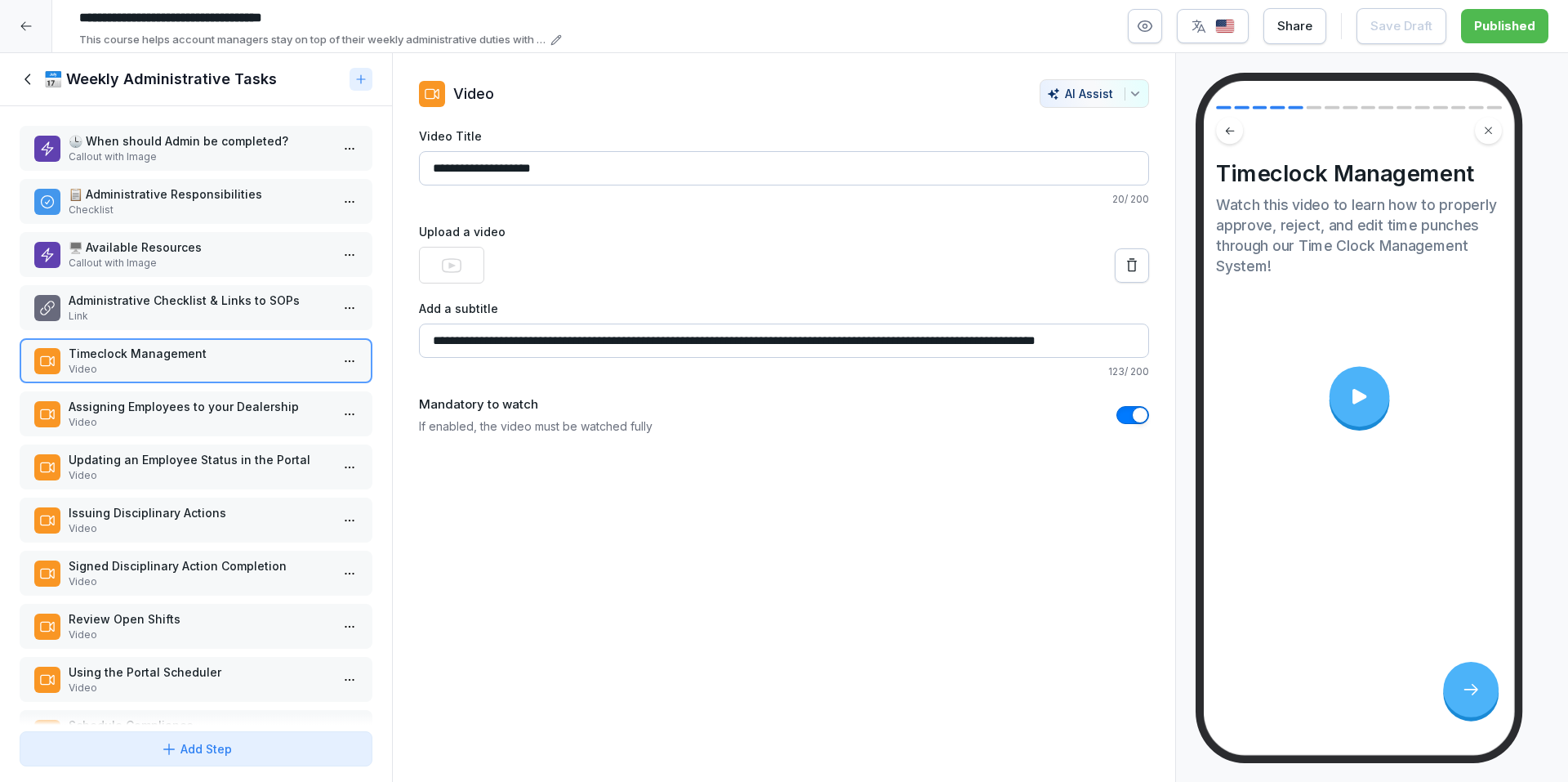 click on "Video" at bounding box center [199, 422] 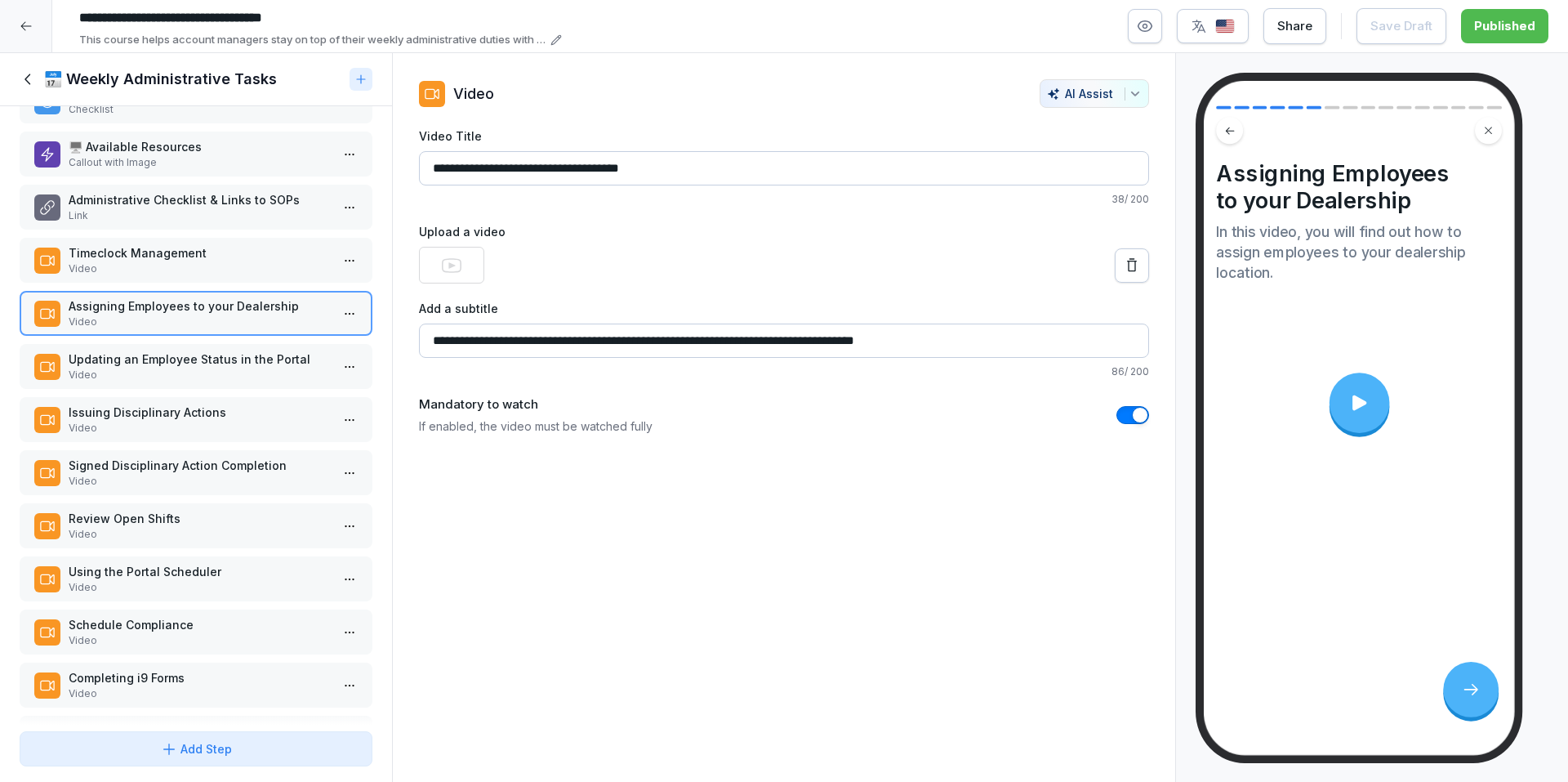scroll, scrollTop: 0, scrollLeft: 0, axis: both 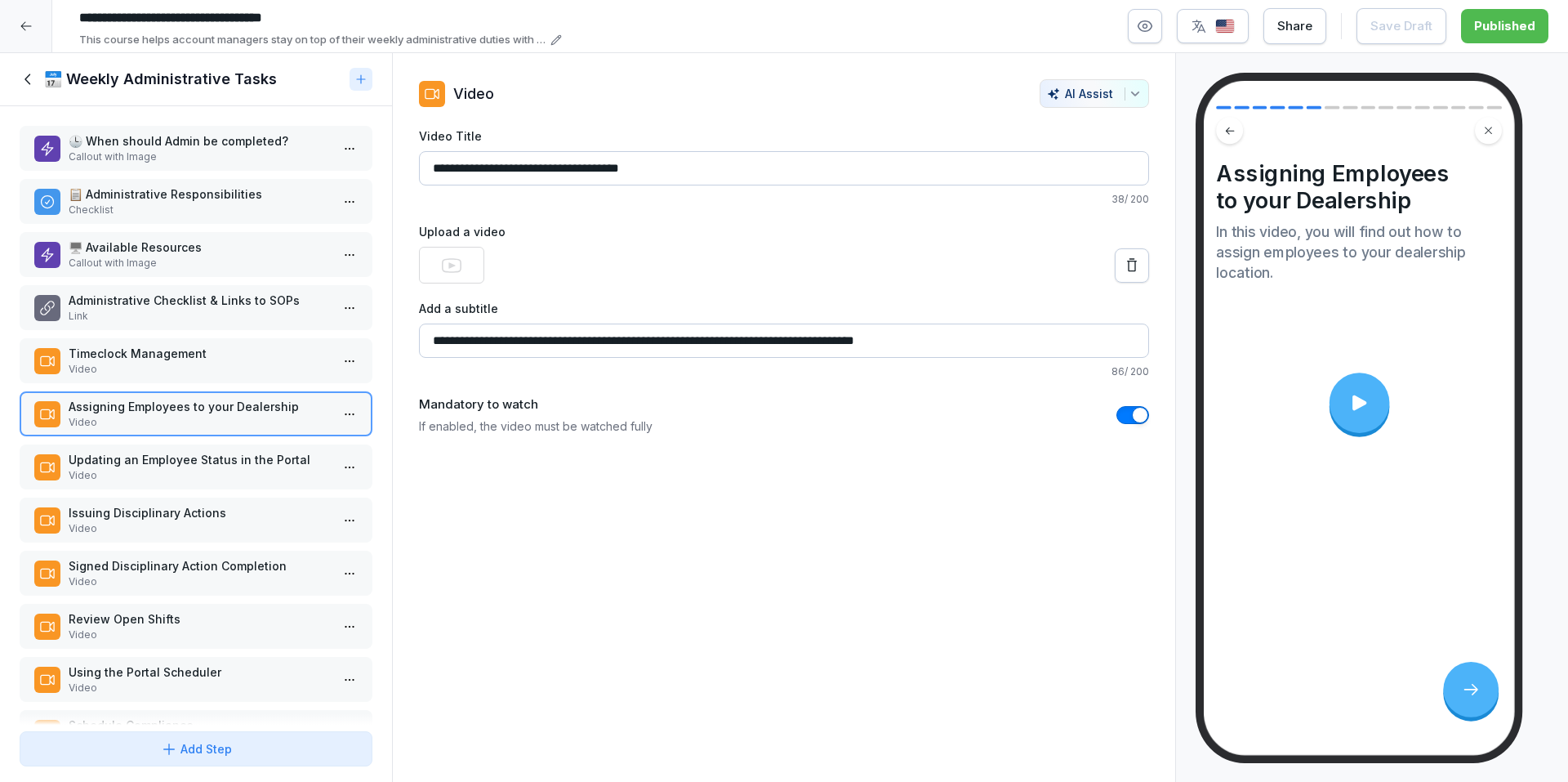 click 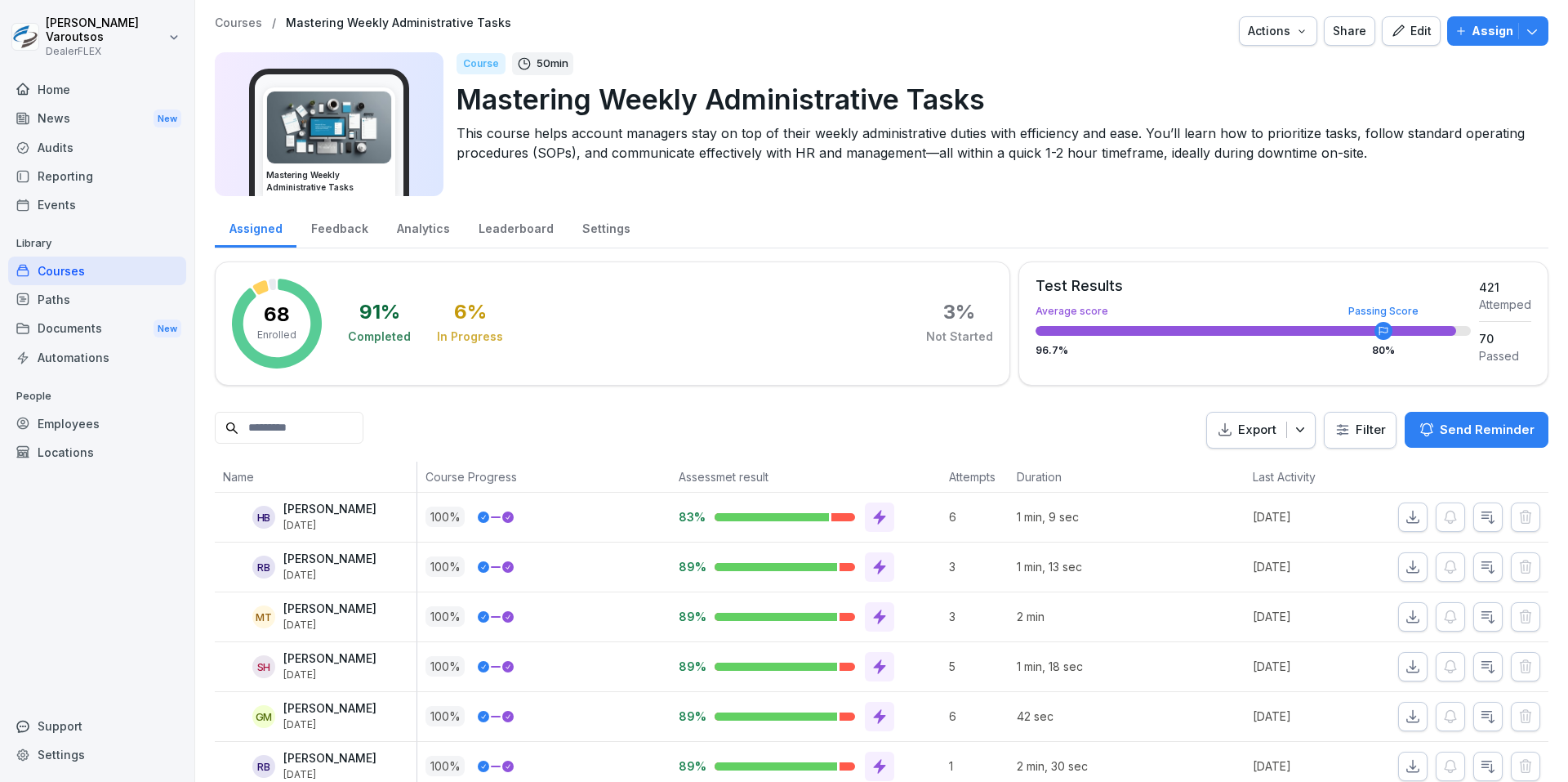 click at bounding box center (289, 427) 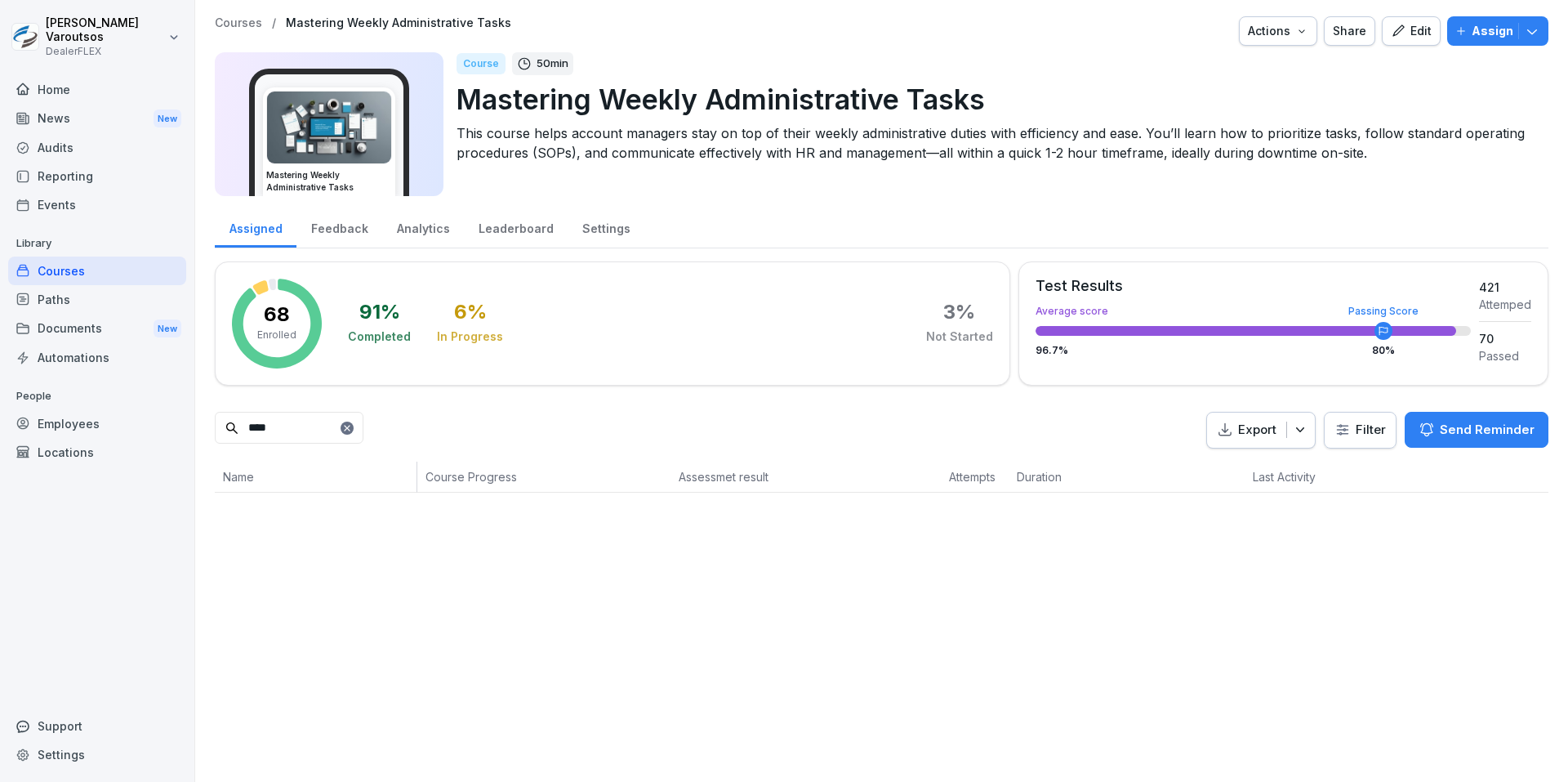 type on "****" 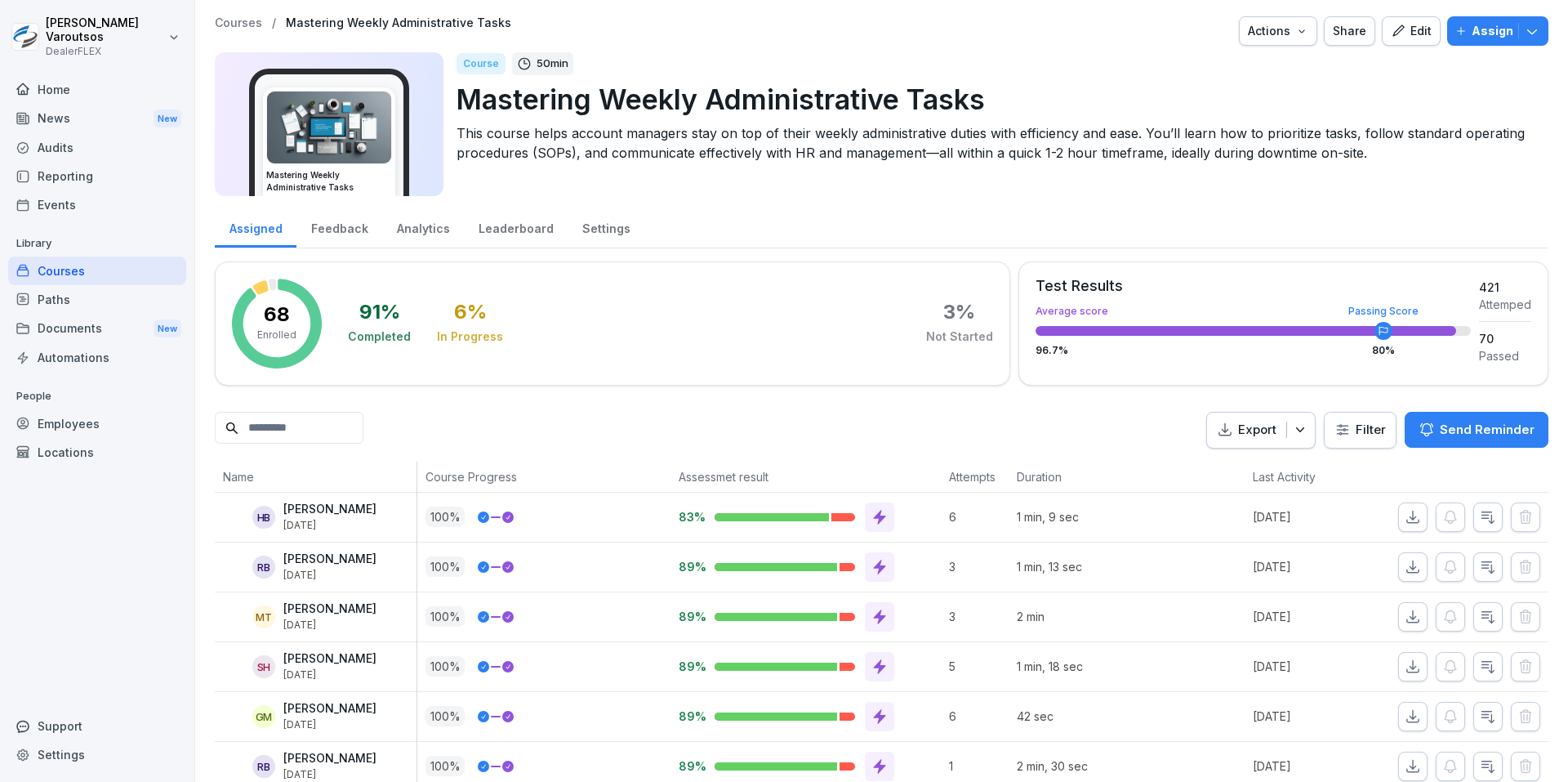 click on "Actions" at bounding box center (1278, 31) 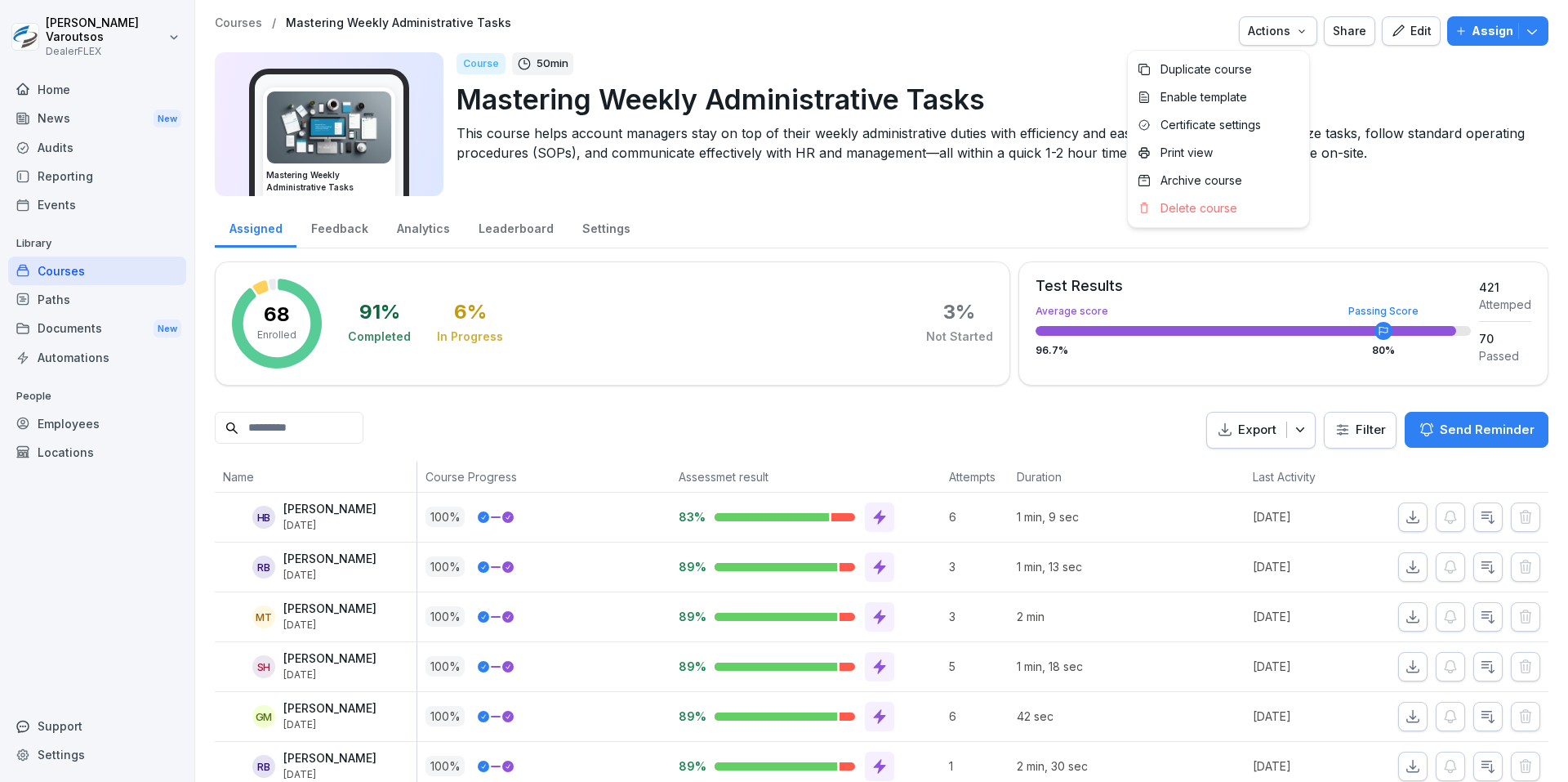 click on "Actions" at bounding box center [1278, 31] 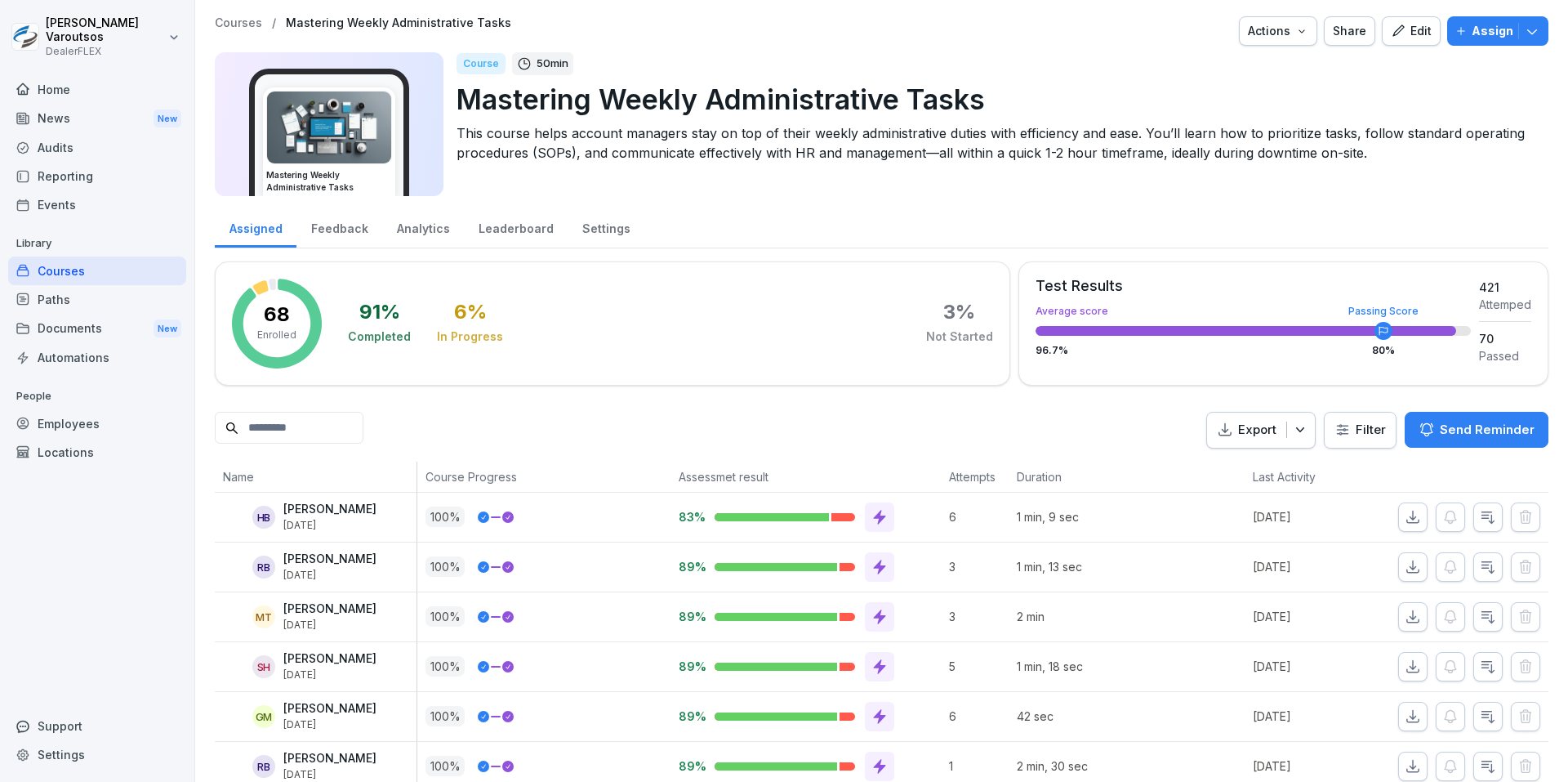 click 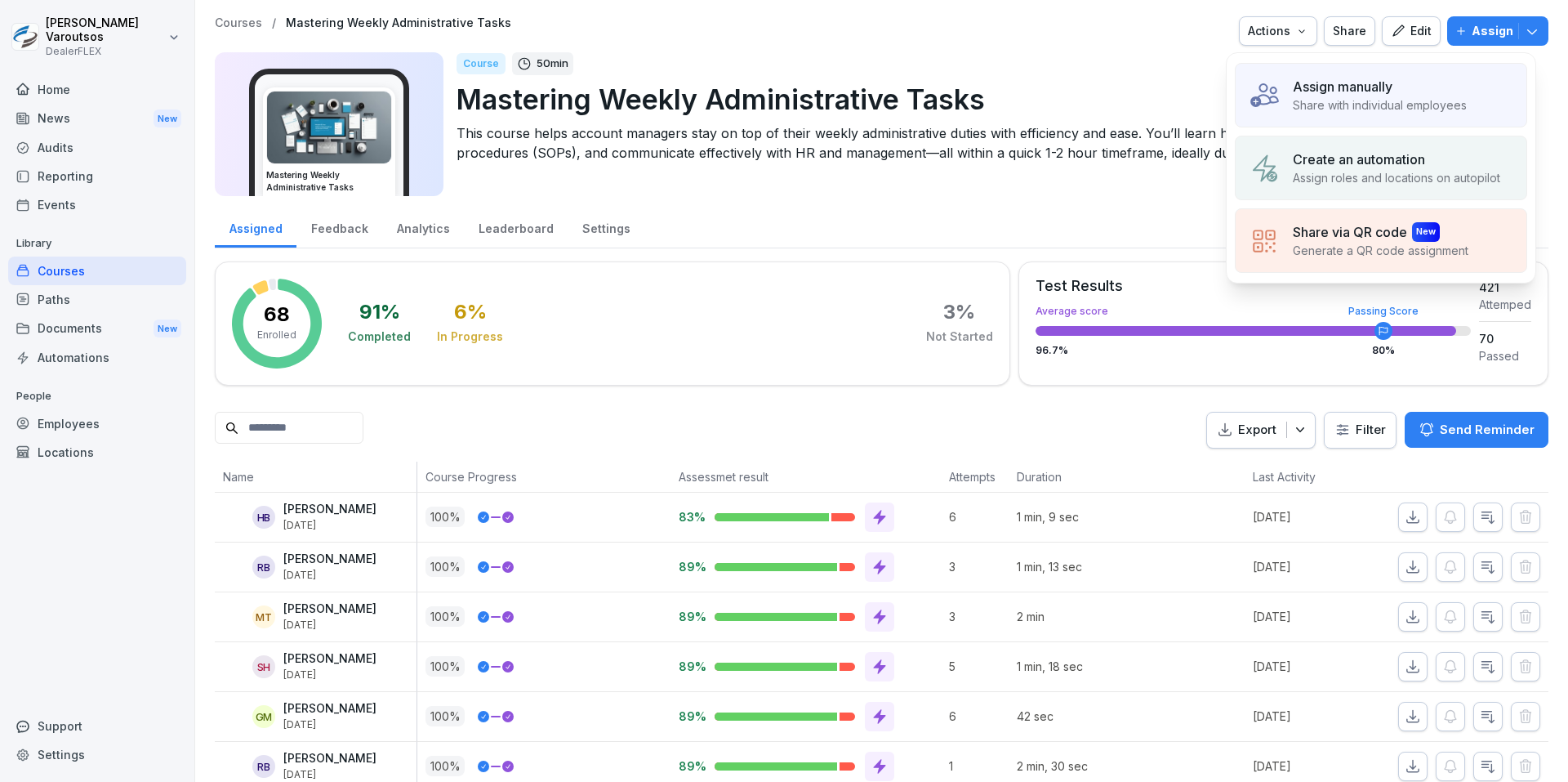 click on "Assign manually" at bounding box center [1379, 87] 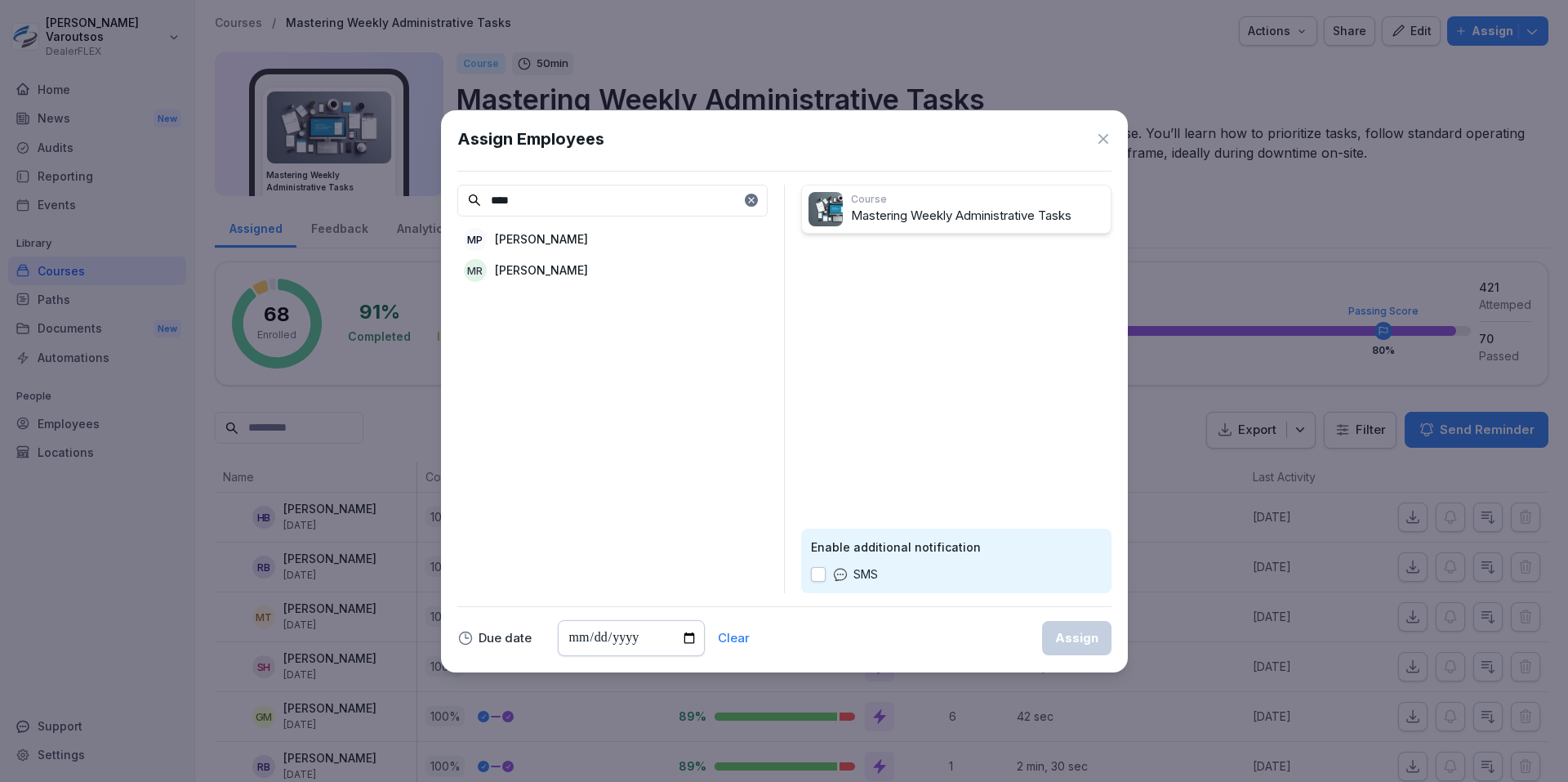 type on "****" 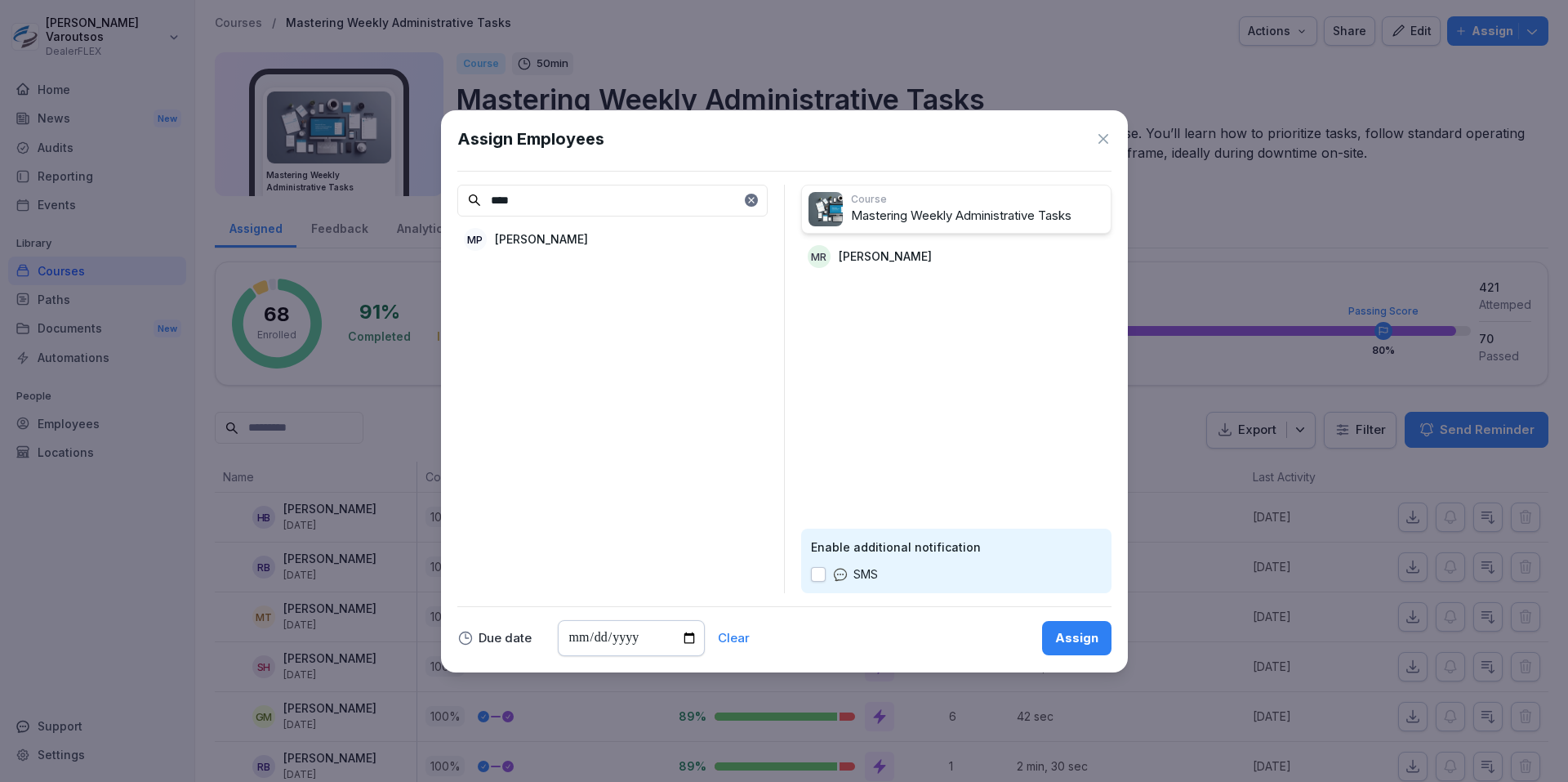 click on "Course Mastering Weekly Administrative Tasks MR Mark Rudyak Enable additional notification SMS" at bounding box center [956, 389] 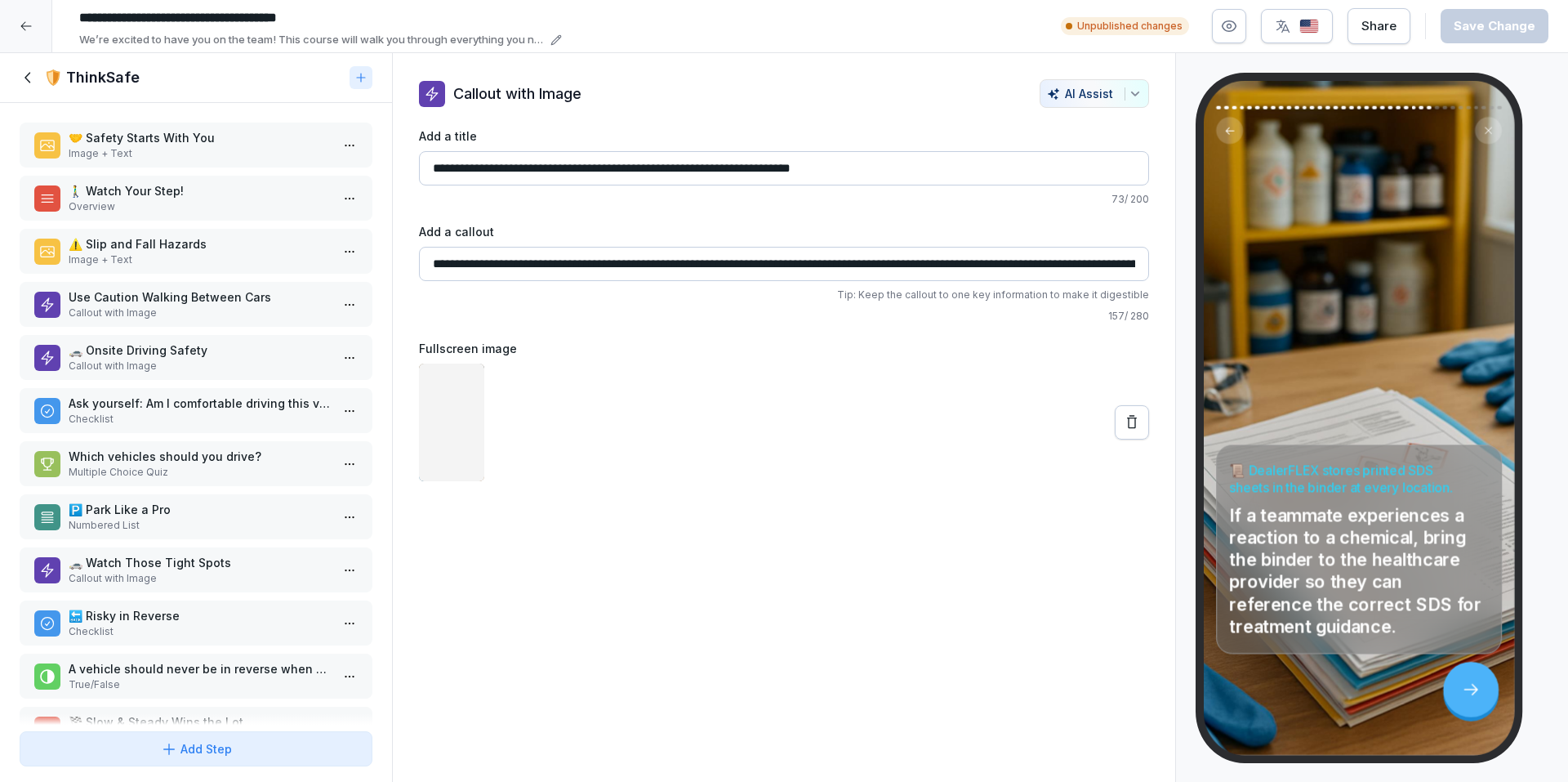 scroll, scrollTop: 0, scrollLeft: 0, axis: both 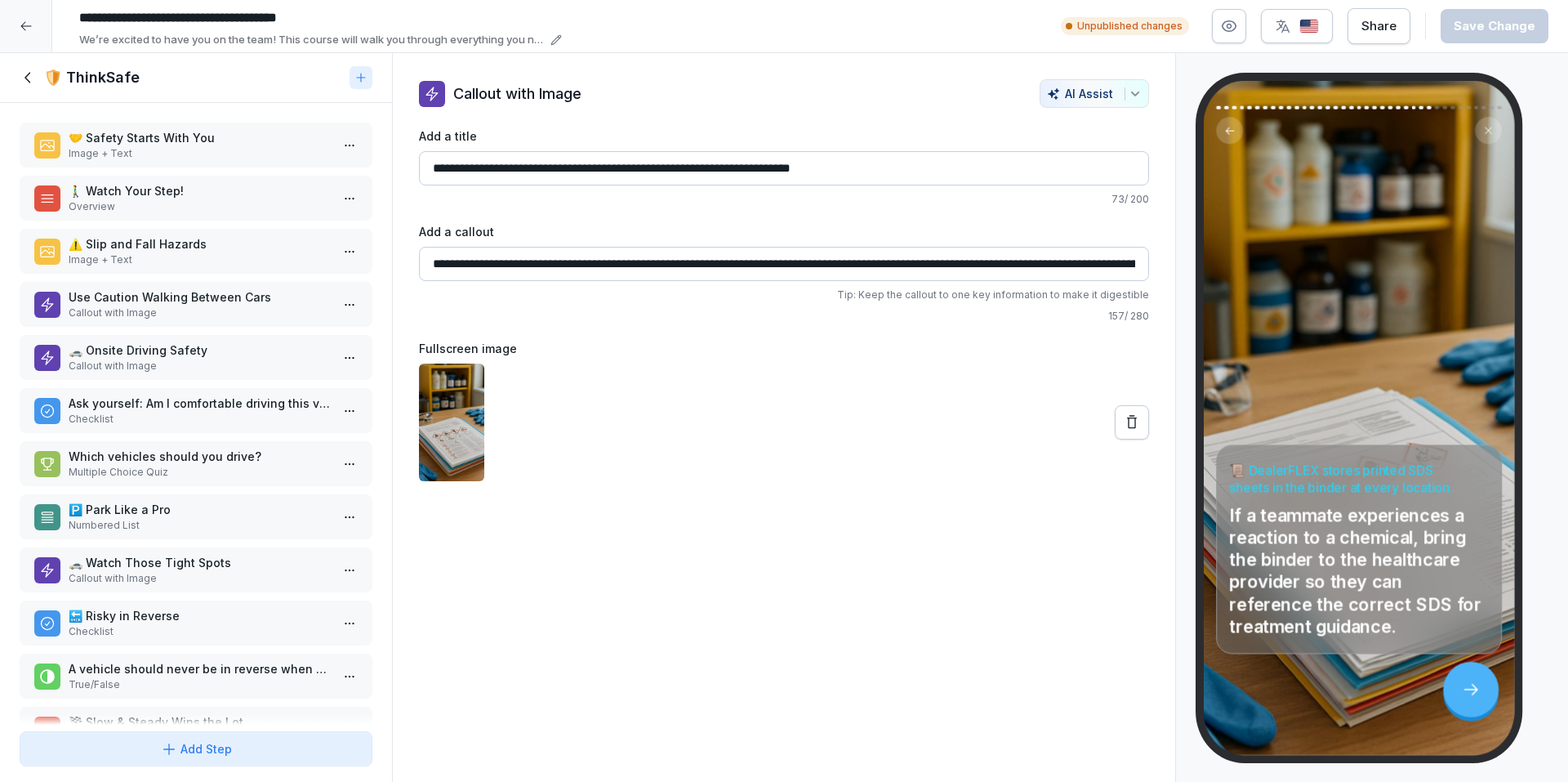 click at bounding box center [26, 26] 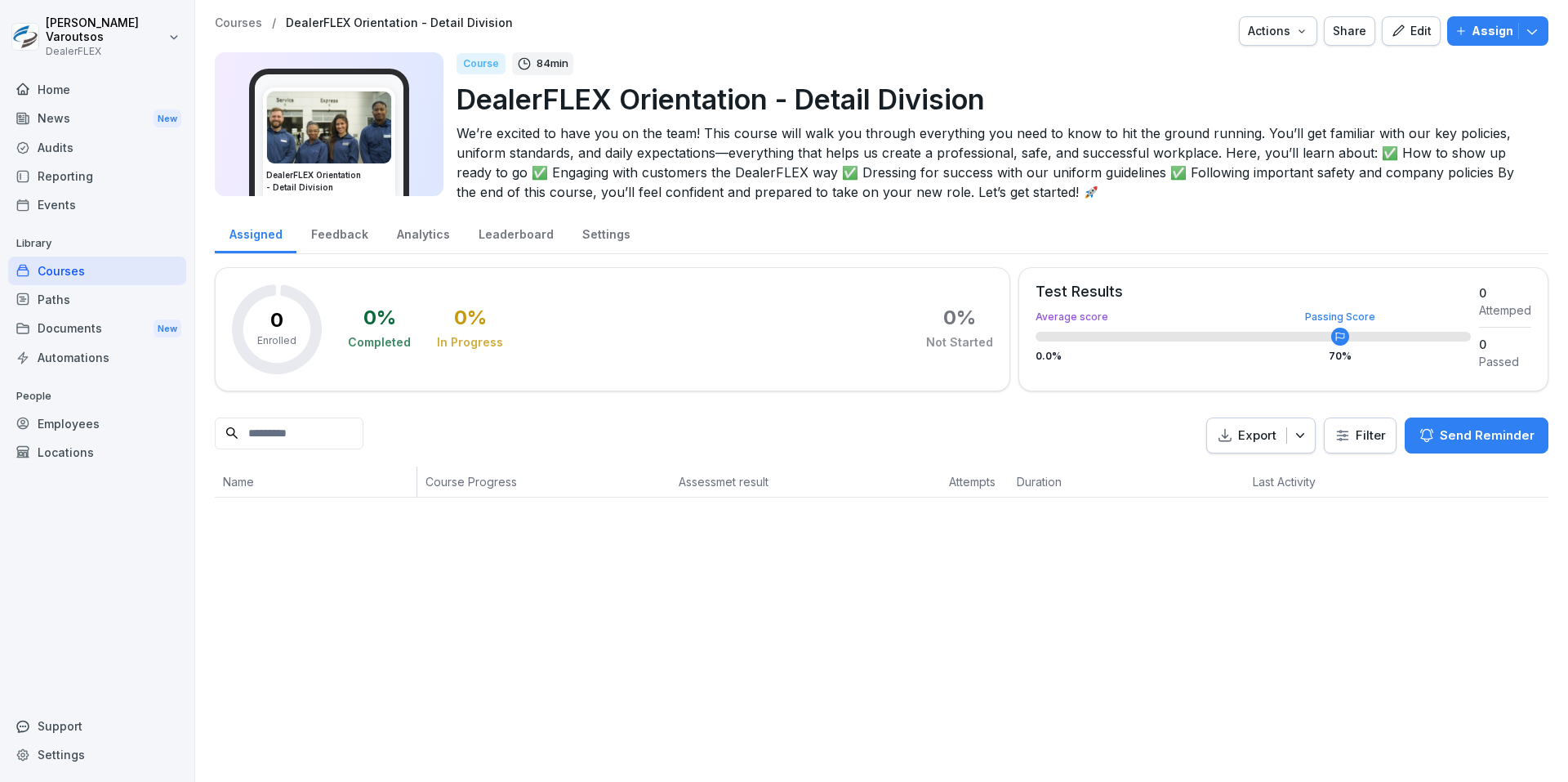 click on "Settings" at bounding box center (97, 754) 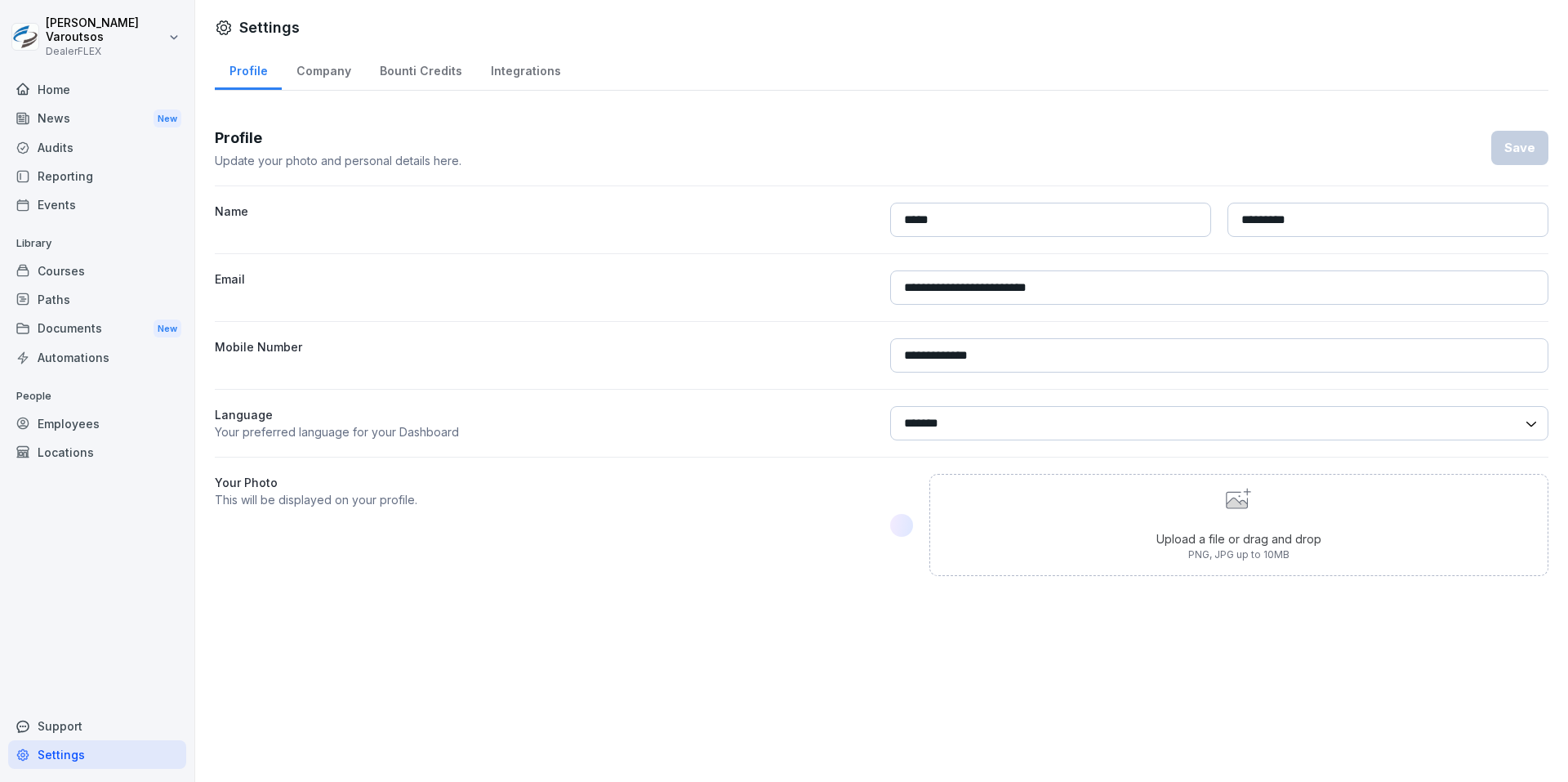 click on "Company" at bounding box center [323, 69] 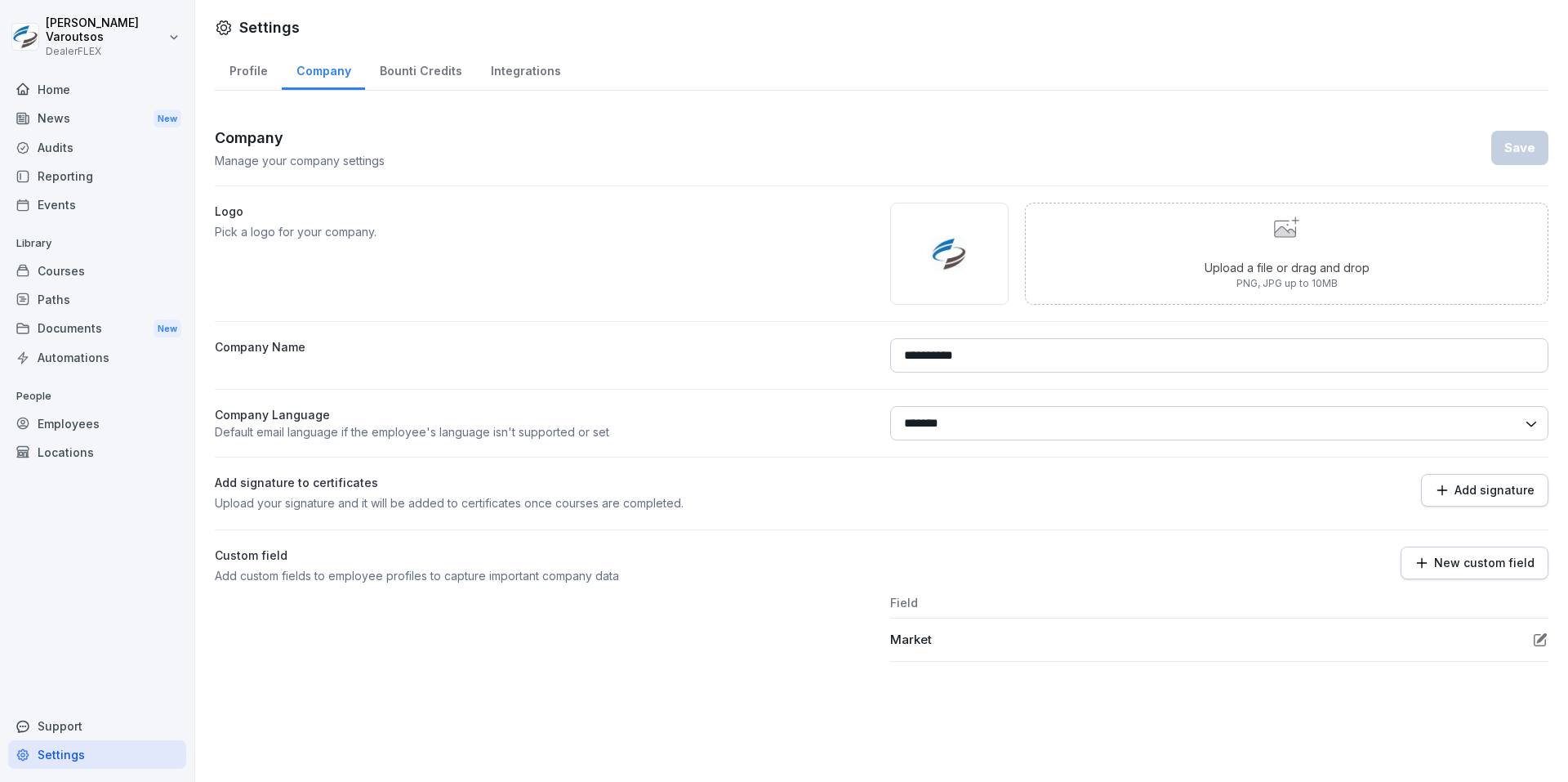 click on "**********" at bounding box center (784, 391) 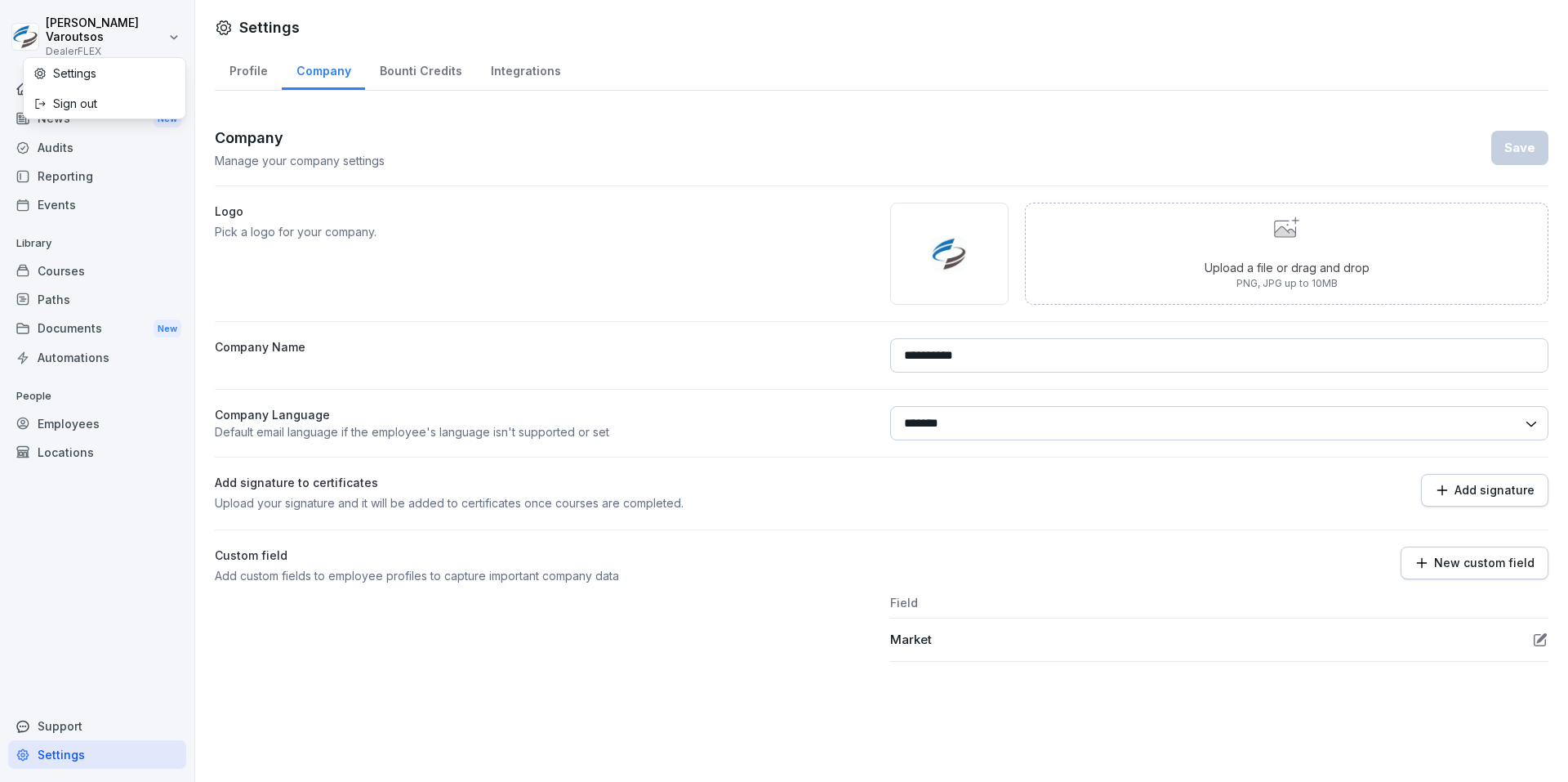 click on "Settings" at bounding box center (105, 73) 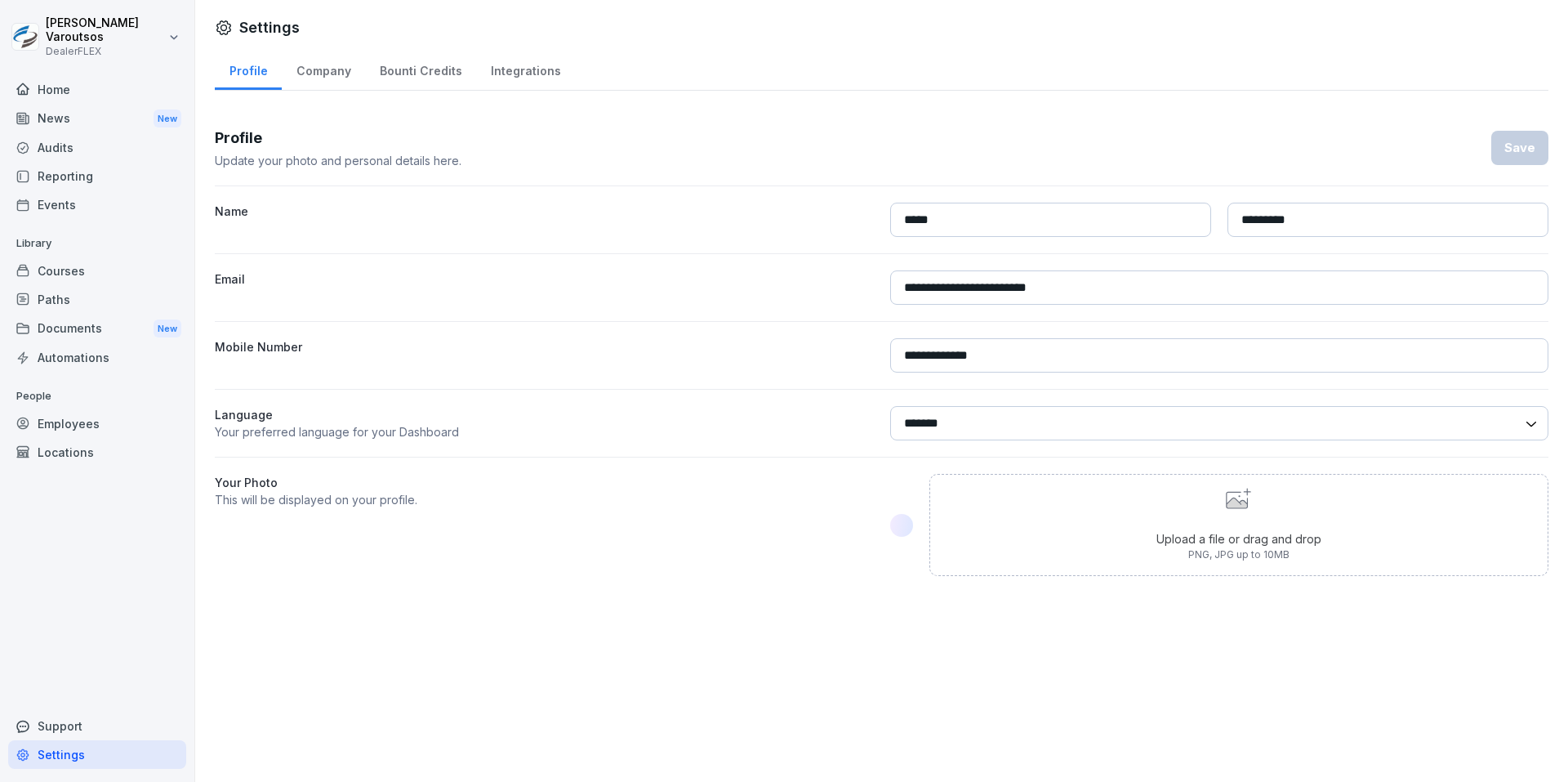 click on "Employees" at bounding box center [97, 423] 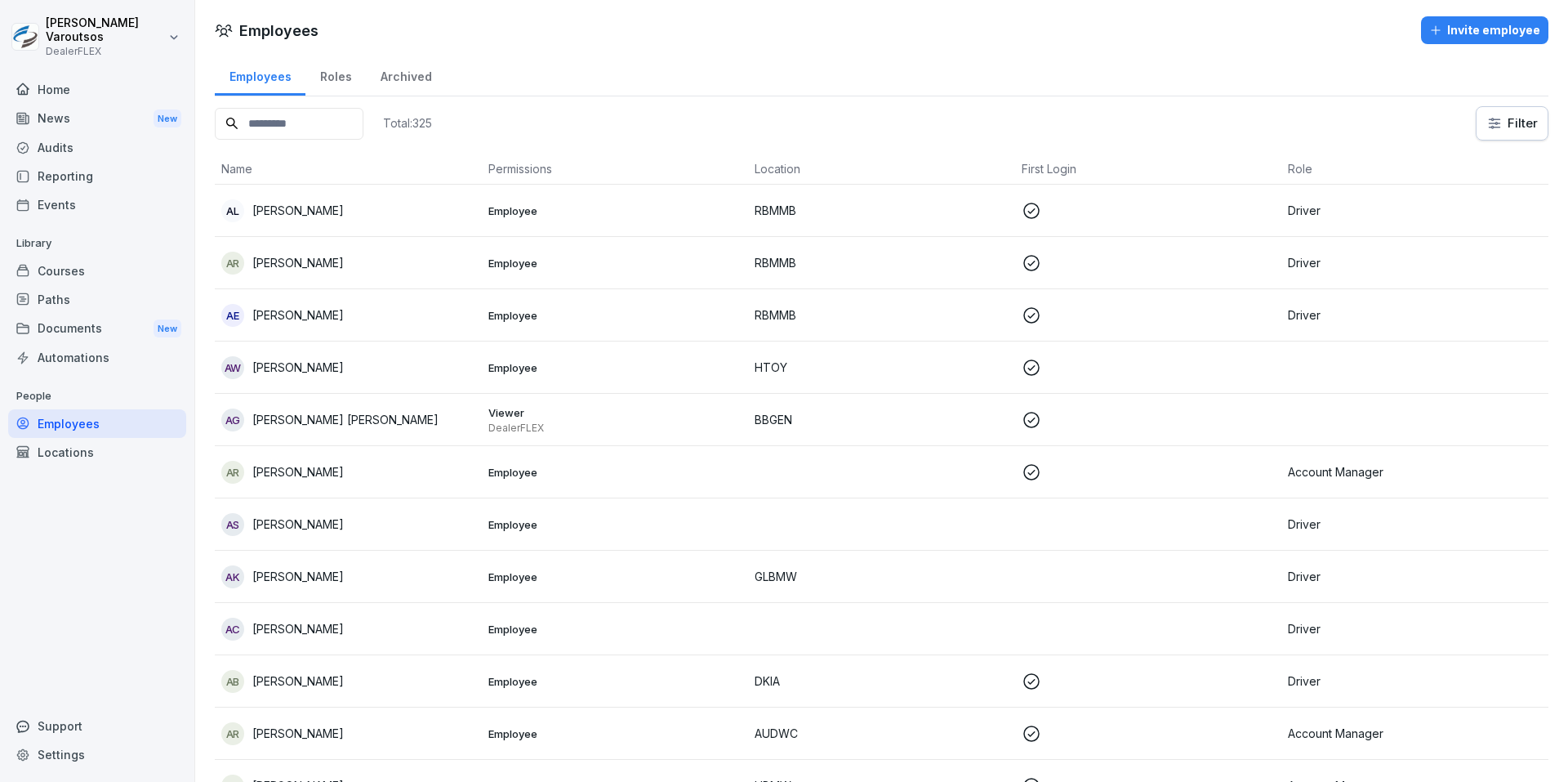 click at bounding box center [289, 123] 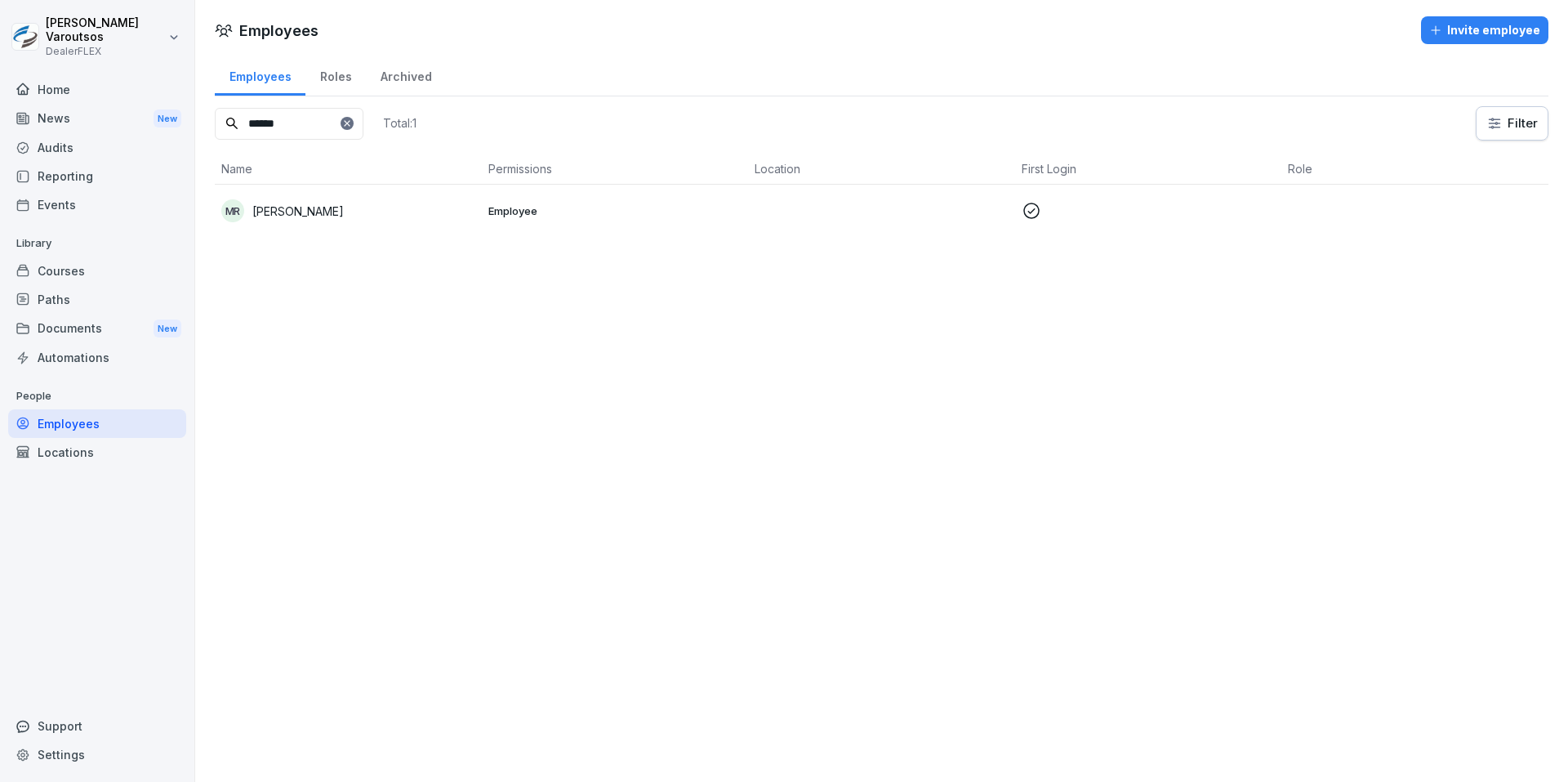 type on "******" 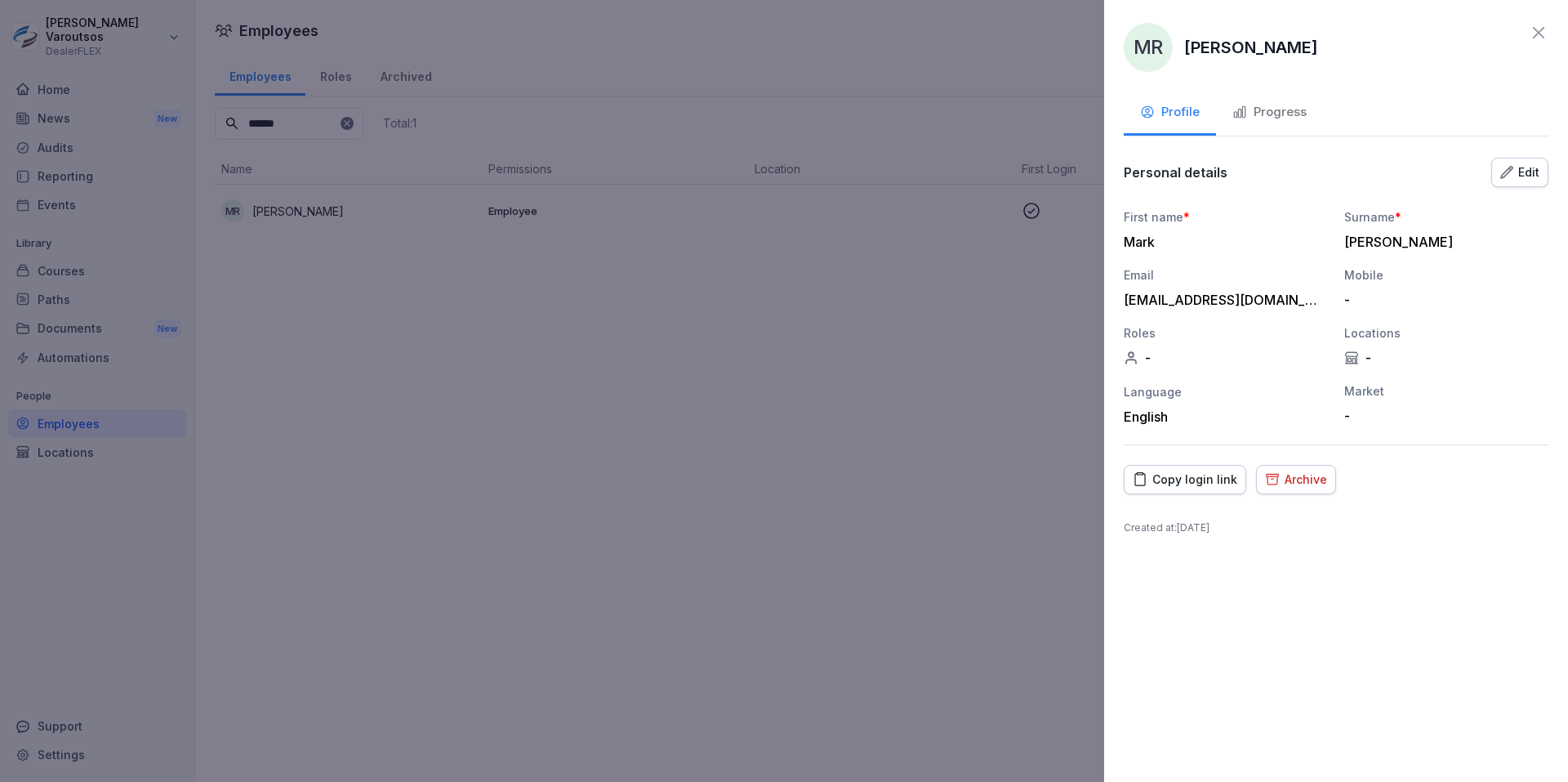 click on "Edit" at bounding box center [1520, 172] 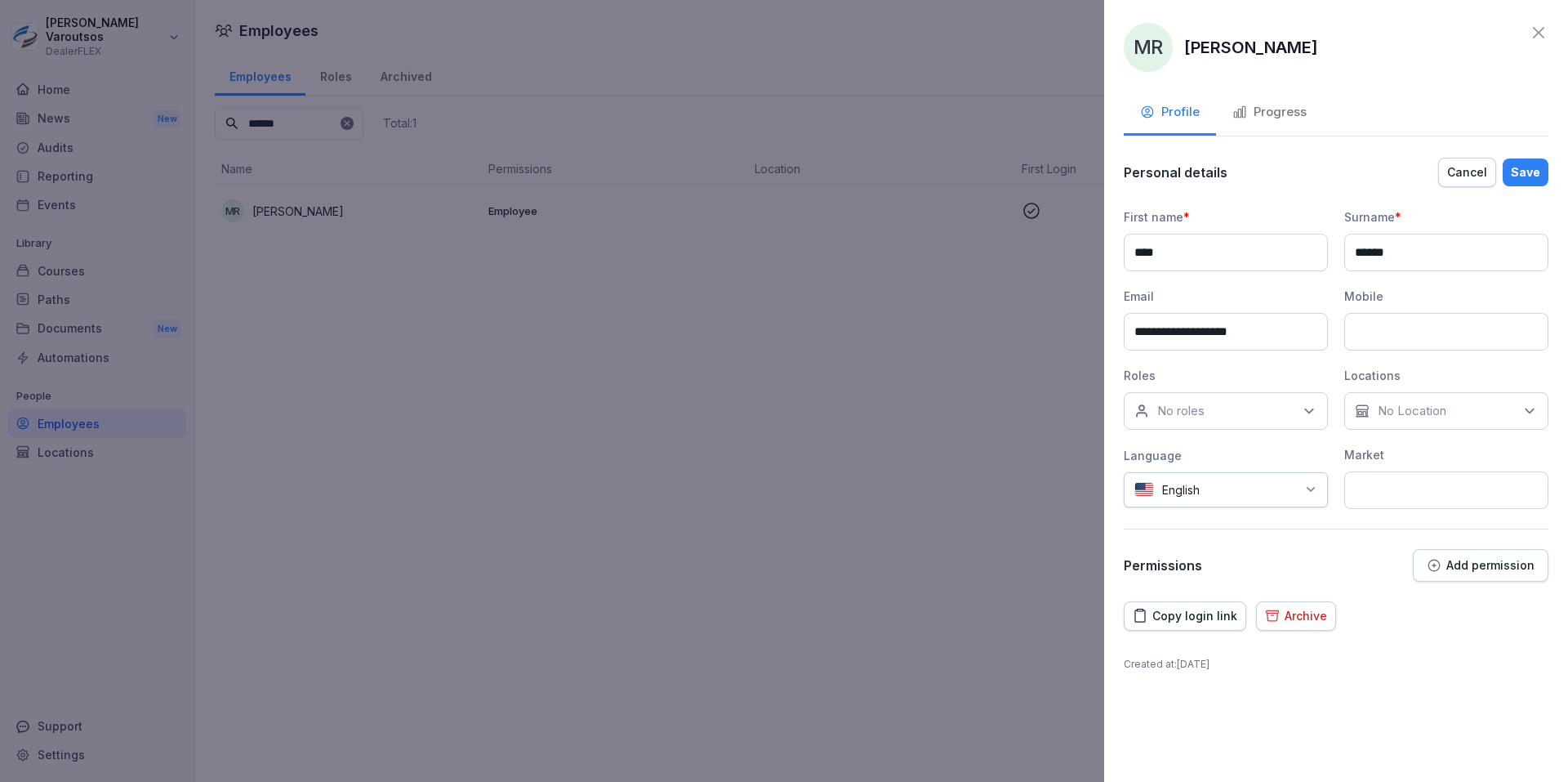 click on "Add permission" at bounding box center [1490, 565] 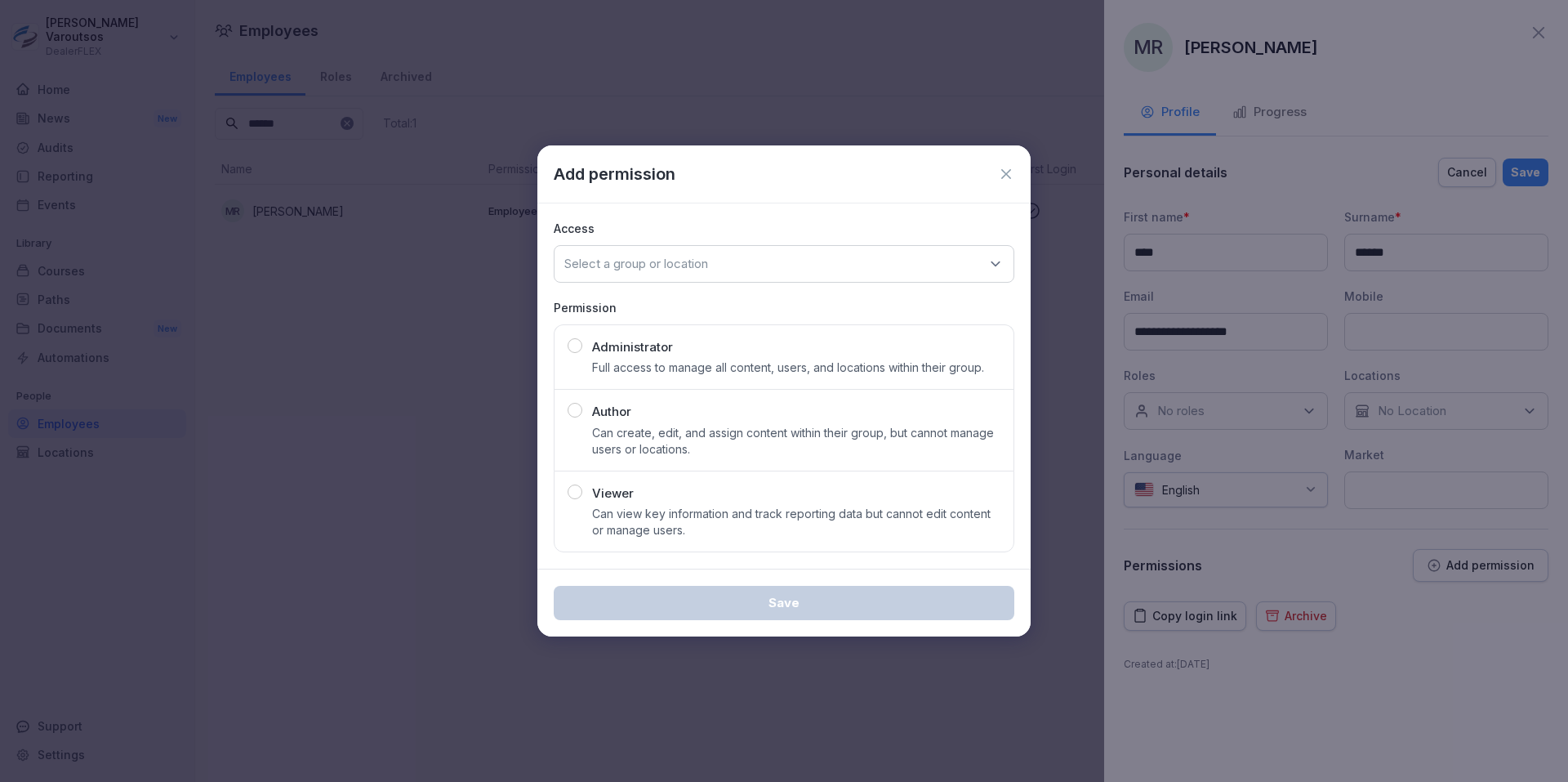 click on "Can create, edit, and assign content within their group, but cannot manage users or locations." at bounding box center [796, 441] 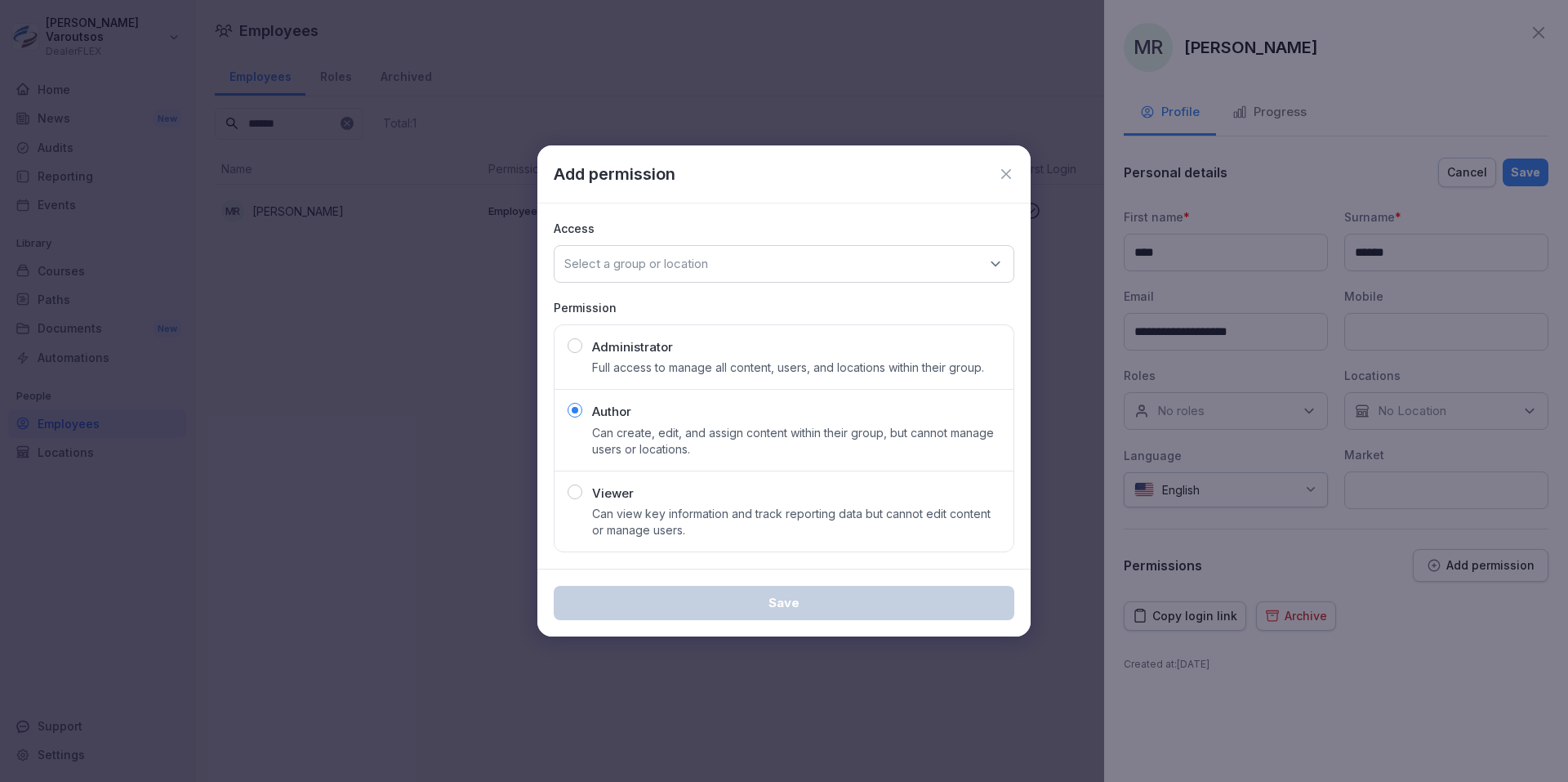 click on "Select a group or location" at bounding box center [636, 264] 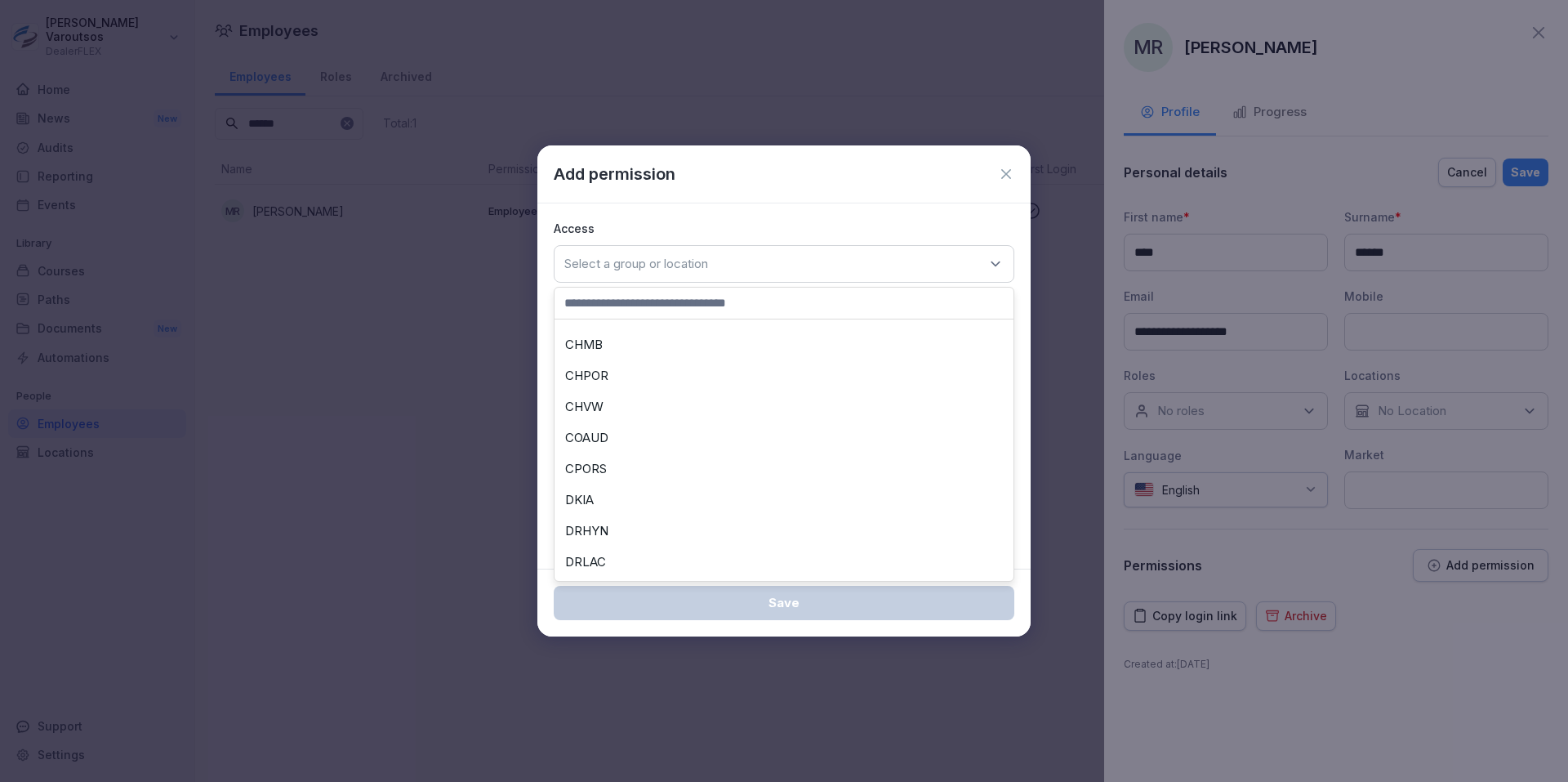 scroll, scrollTop: 0, scrollLeft: 0, axis: both 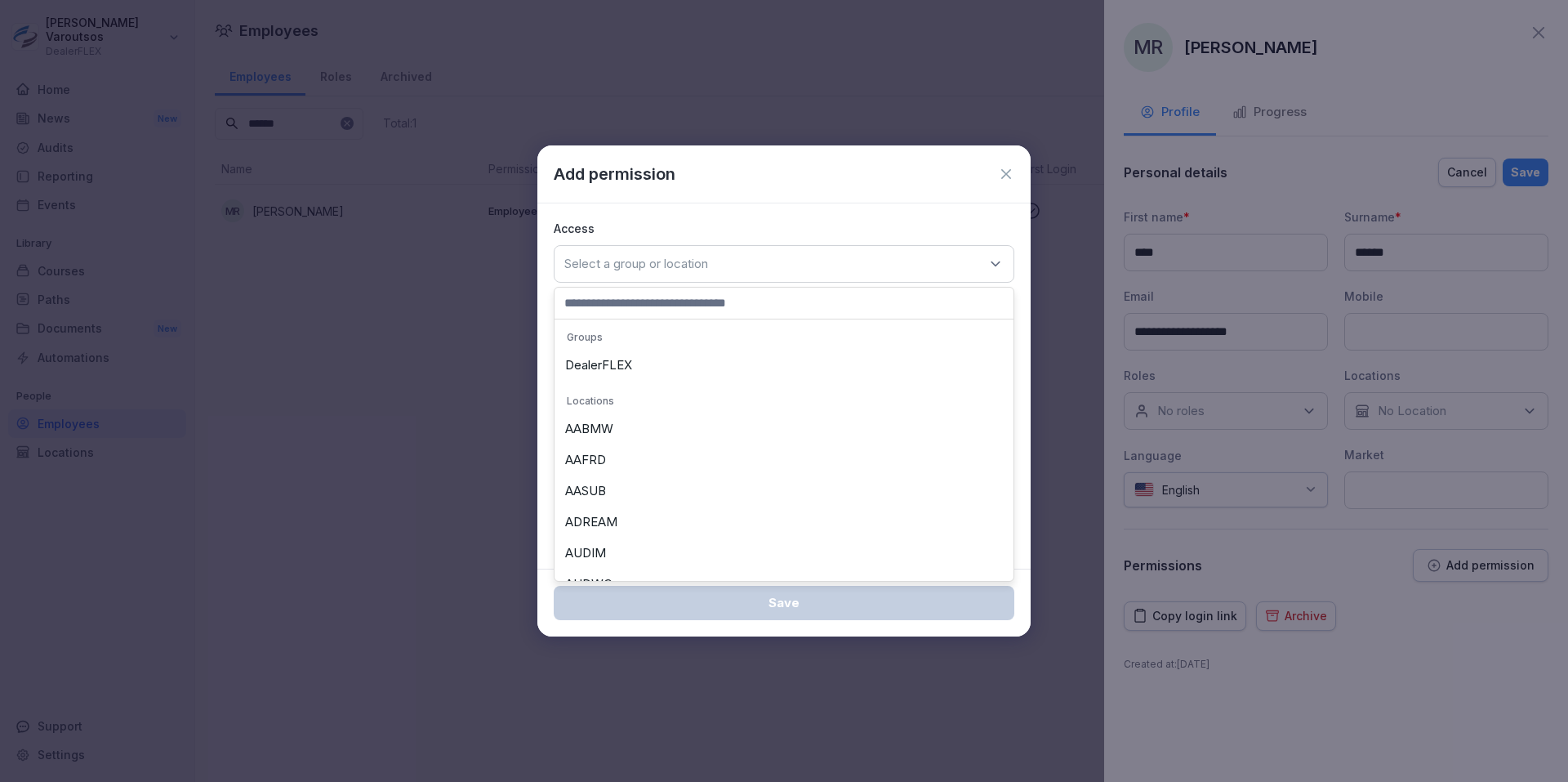 click on "Access" at bounding box center (784, 228) 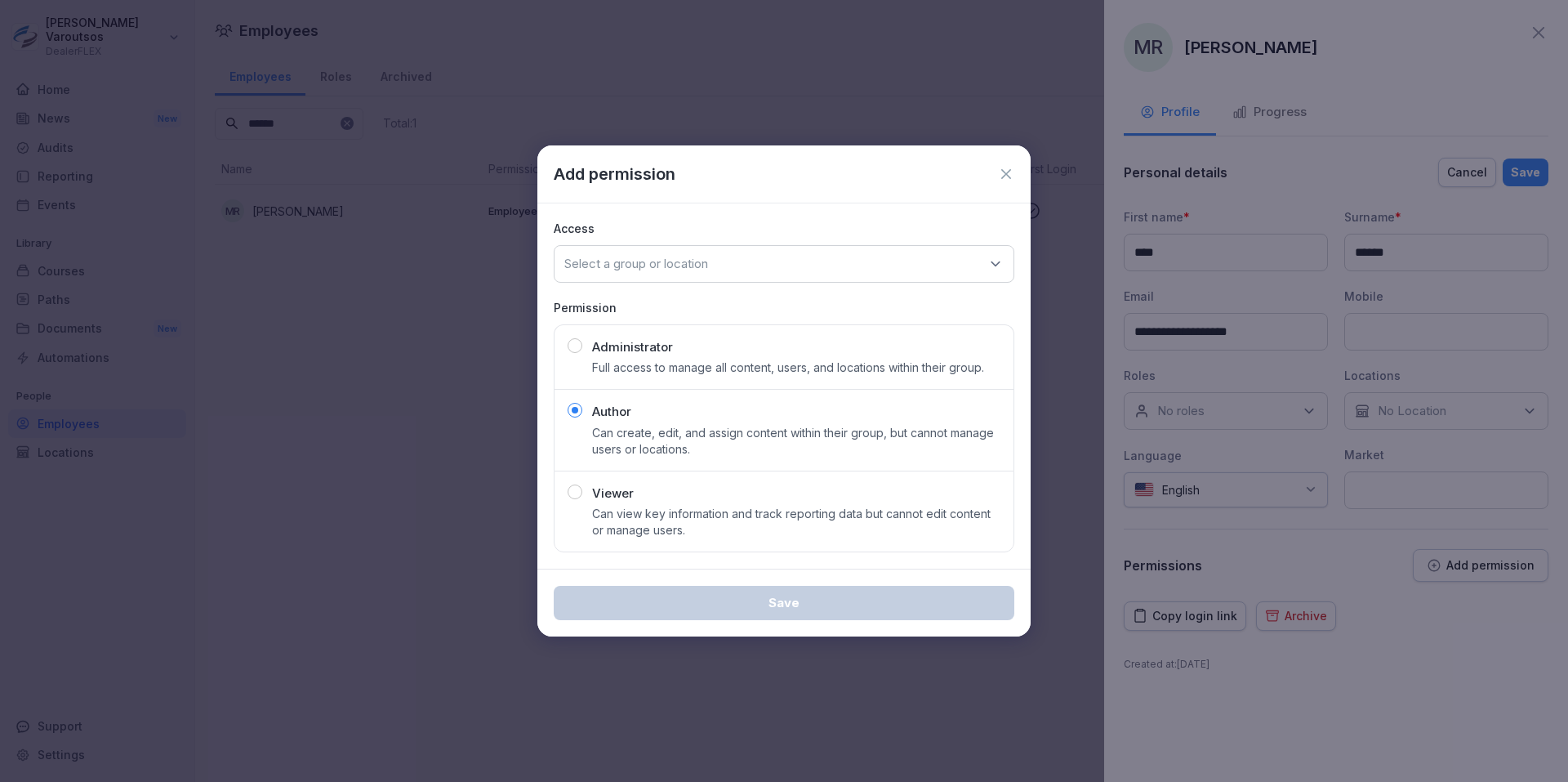 click on "Select a group or location" at bounding box center [784, 264] 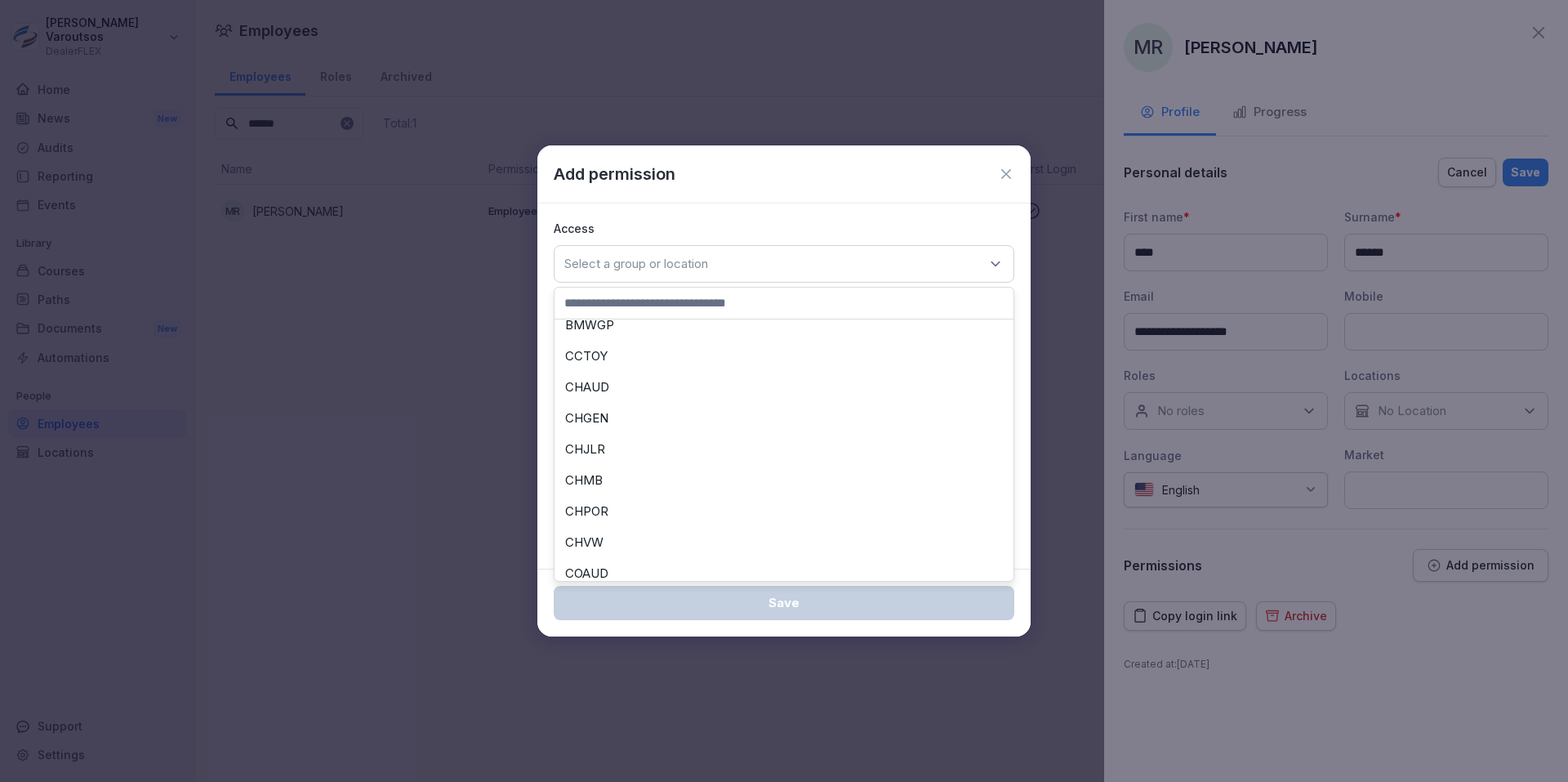 scroll, scrollTop: 0, scrollLeft: 0, axis: both 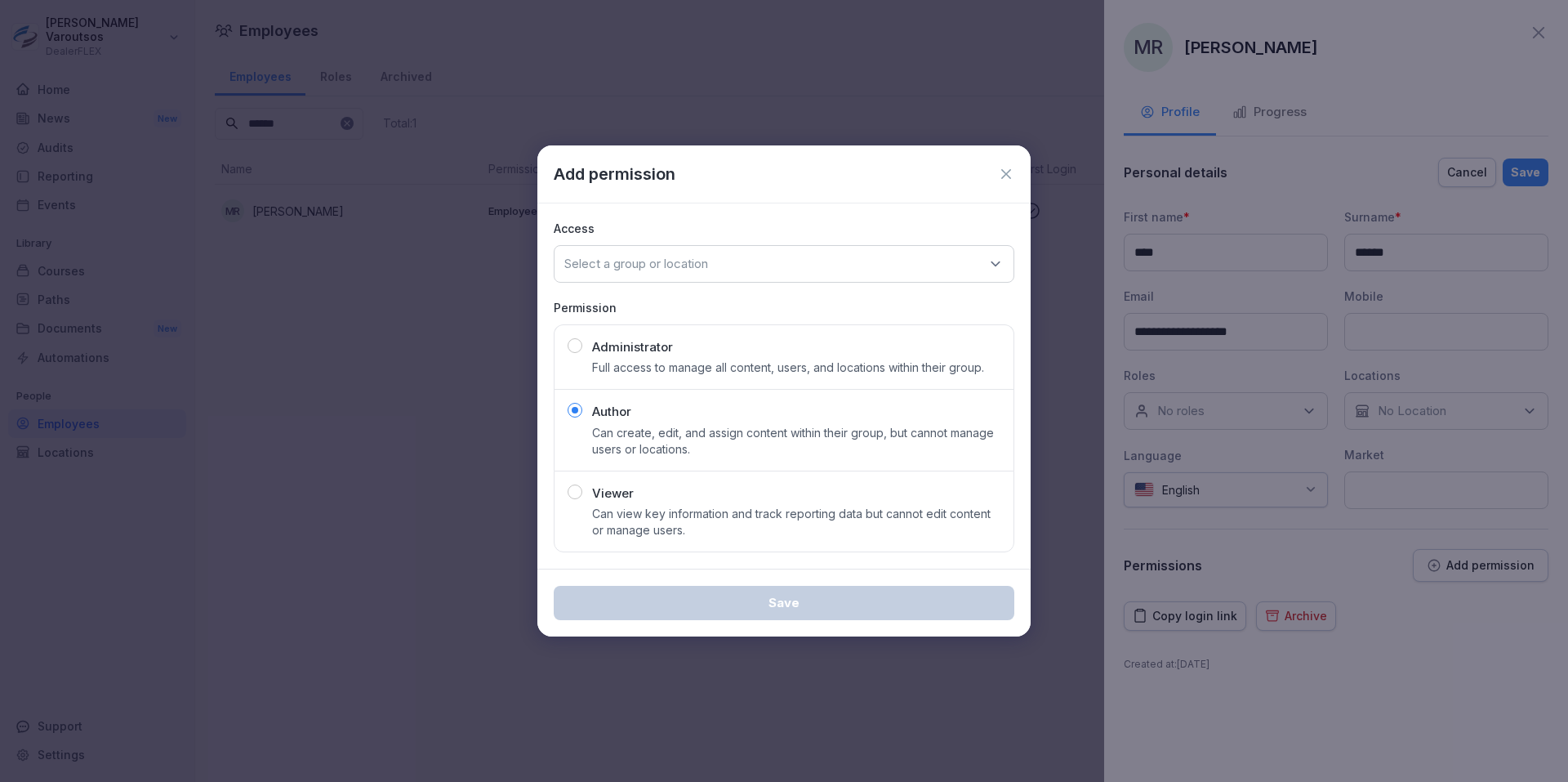 click on "Access" at bounding box center [784, 228] 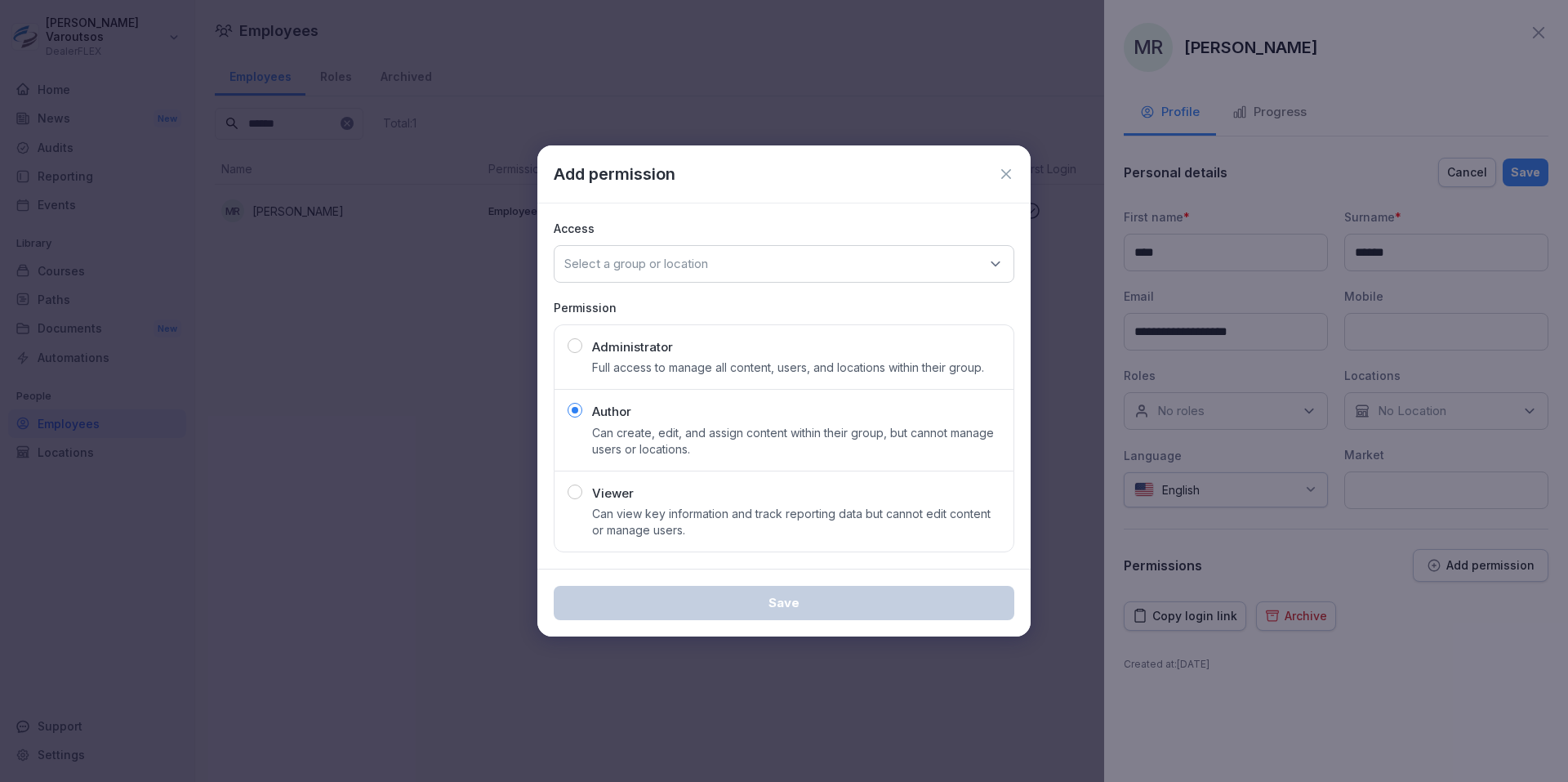 click on "Select a group or location" at bounding box center (784, 264) 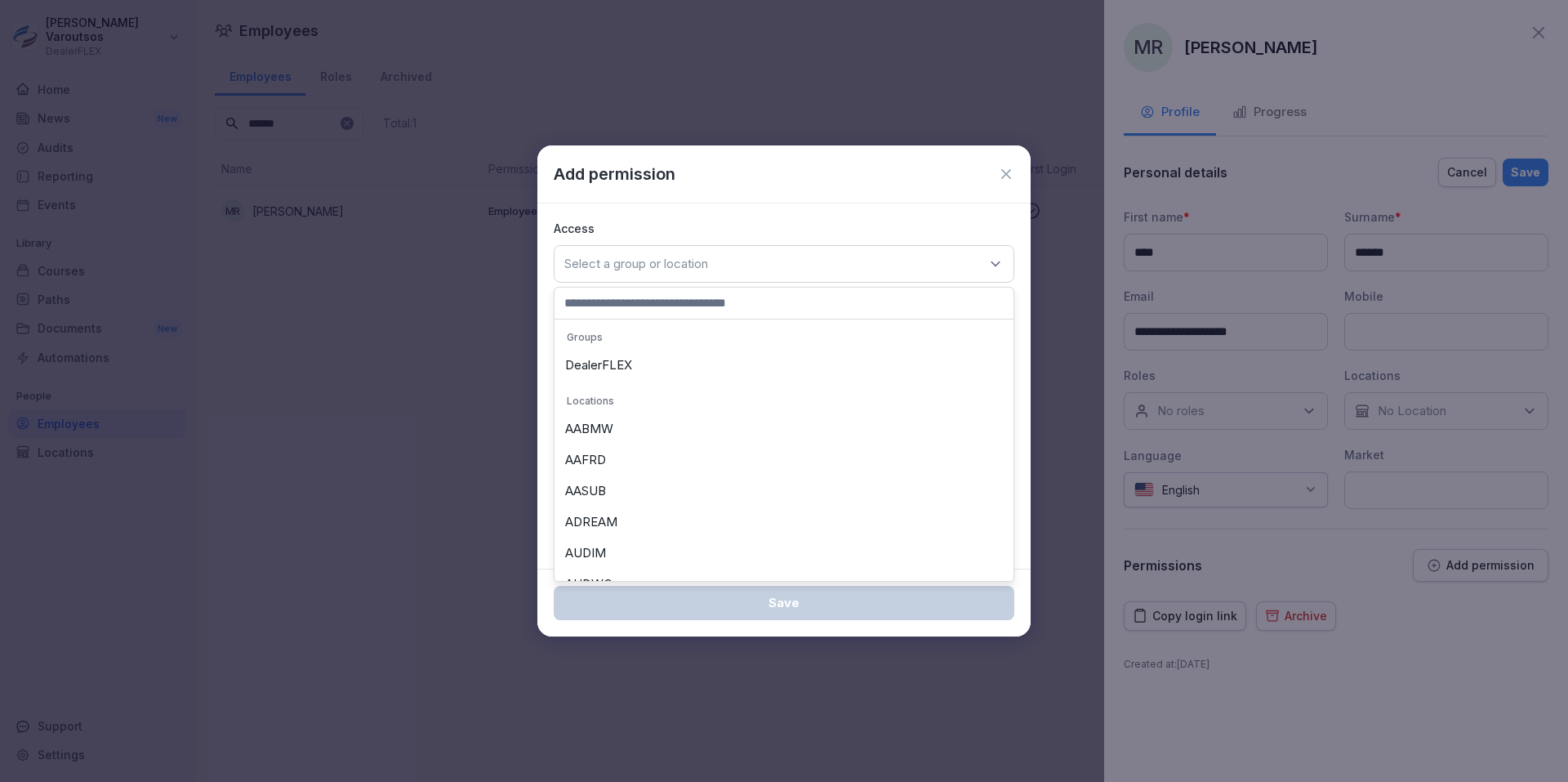 click on "DealerFLEX" at bounding box center [784, 365] 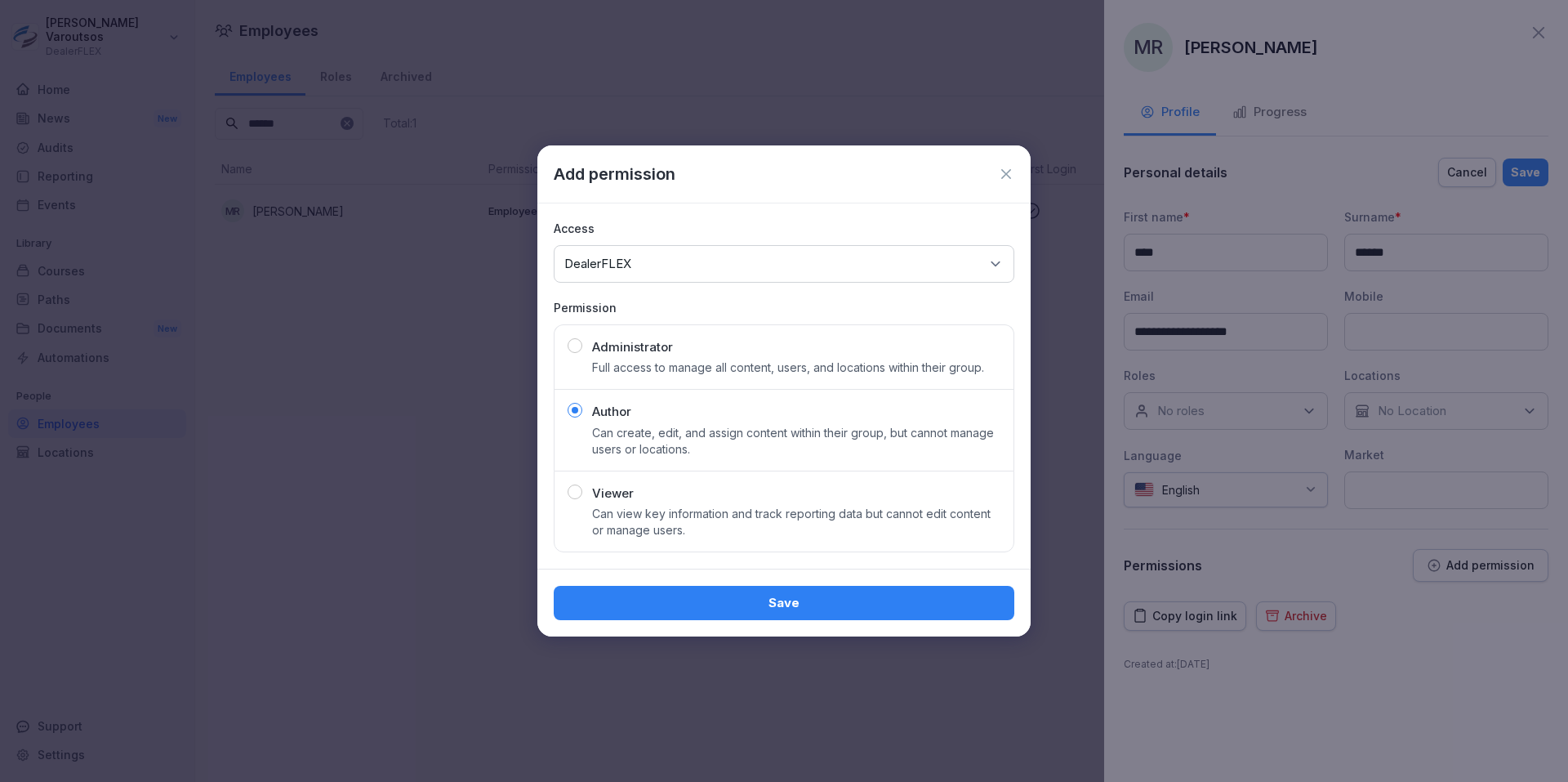 click on "Save" at bounding box center (784, 603) 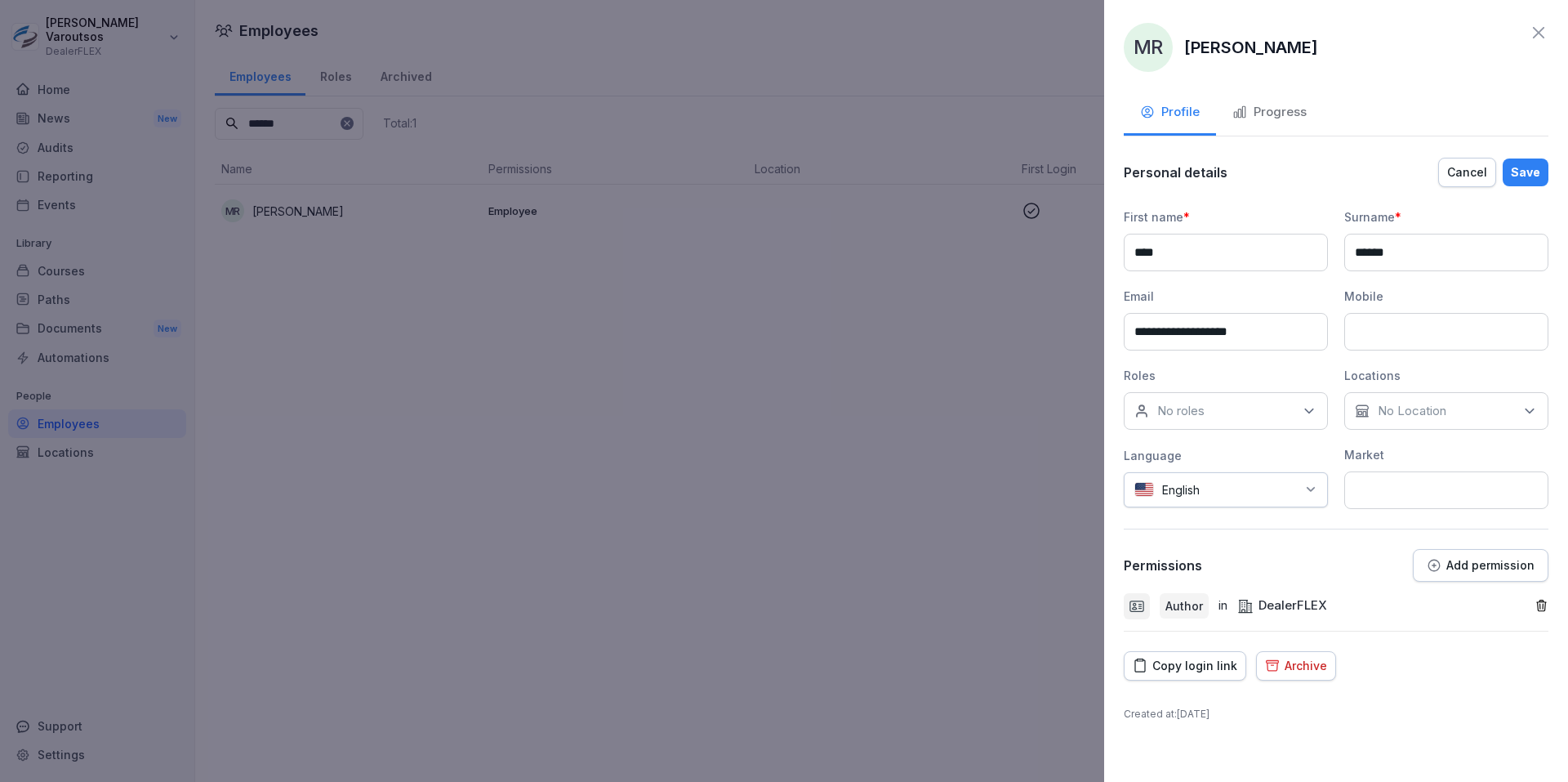 click on "MR Mark Rudyak" at bounding box center (1336, 47) 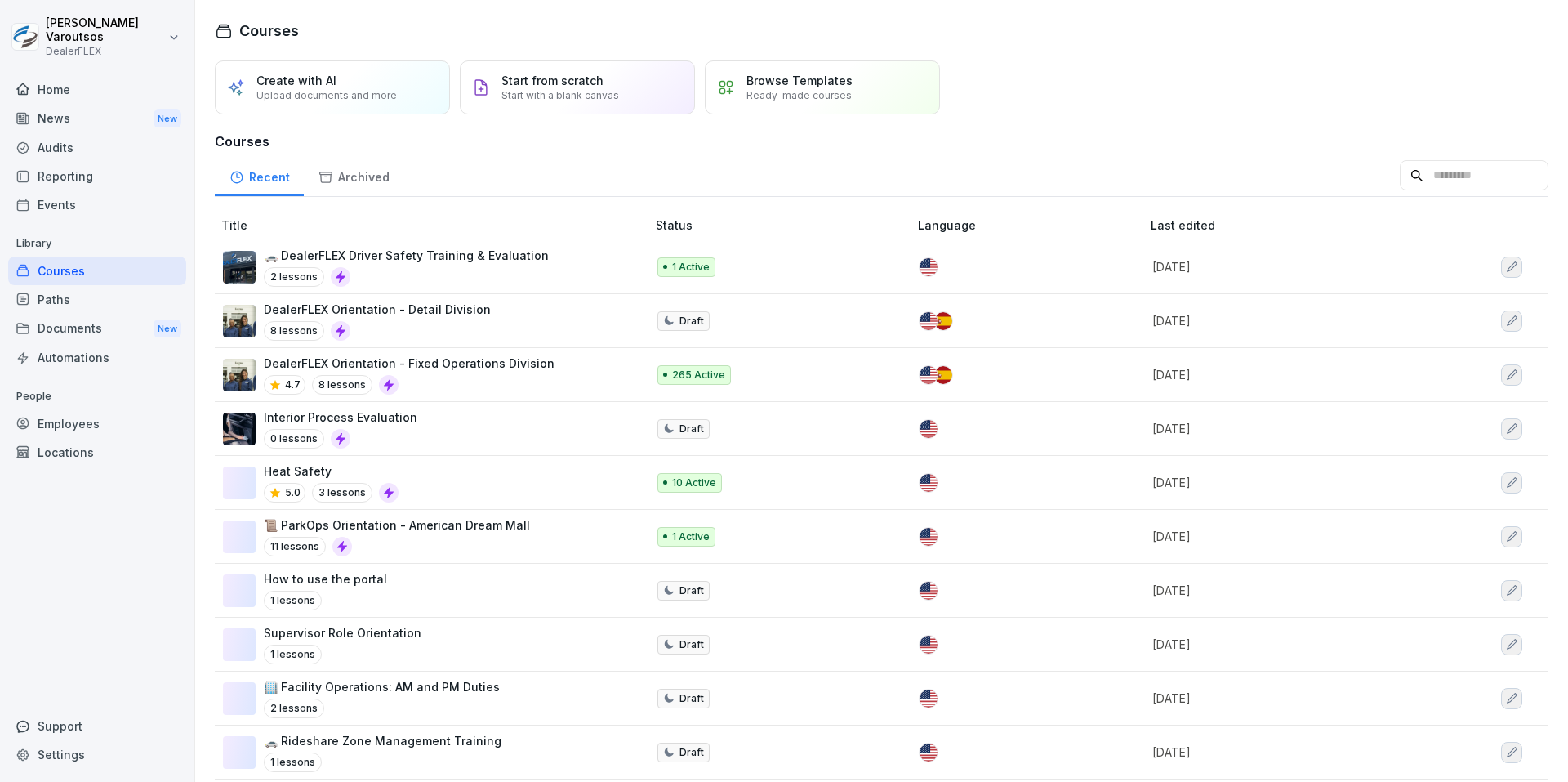 scroll, scrollTop: 0, scrollLeft: 0, axis: both 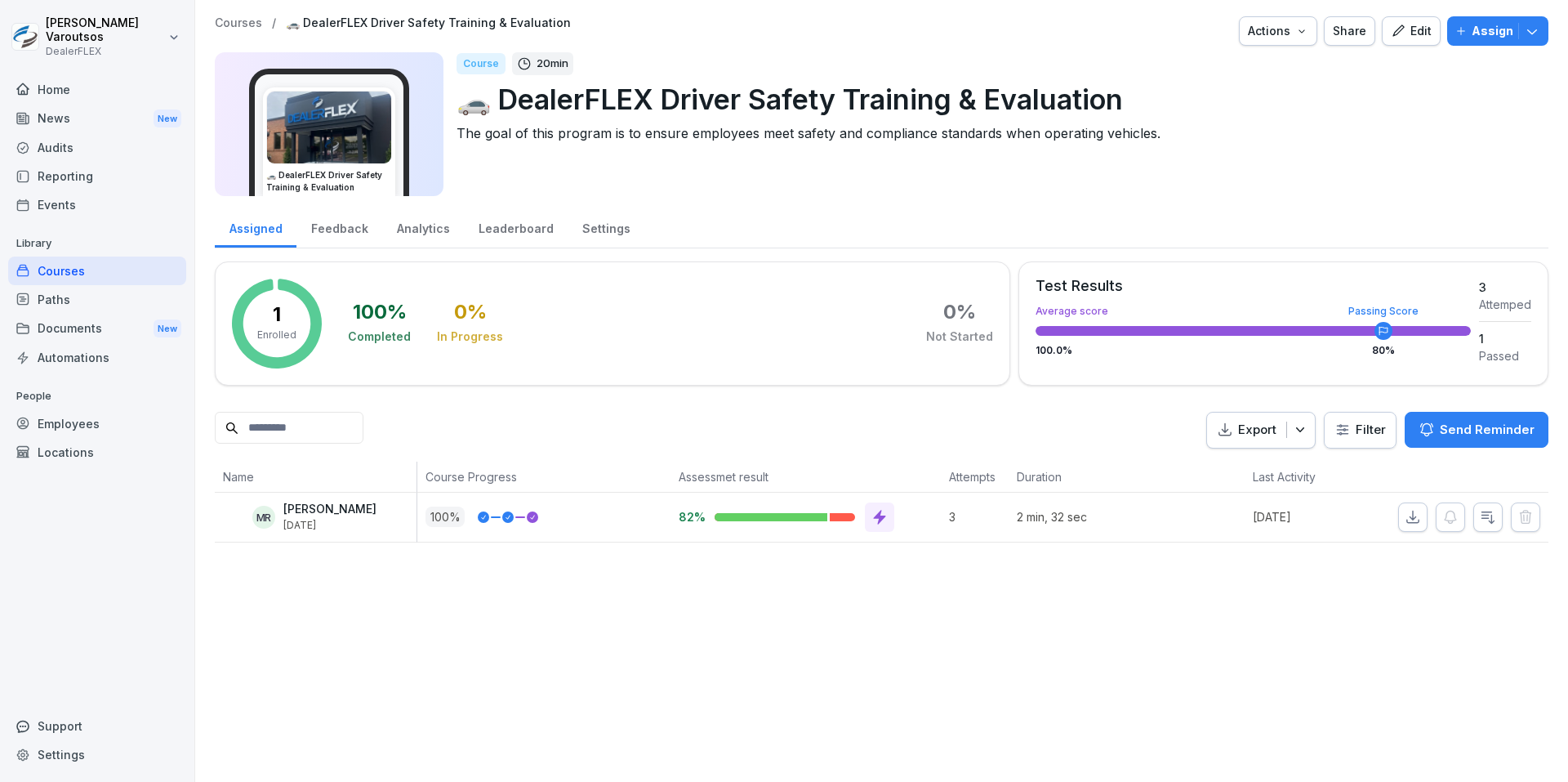 click on "Share" at bounding box center [1349, 31] 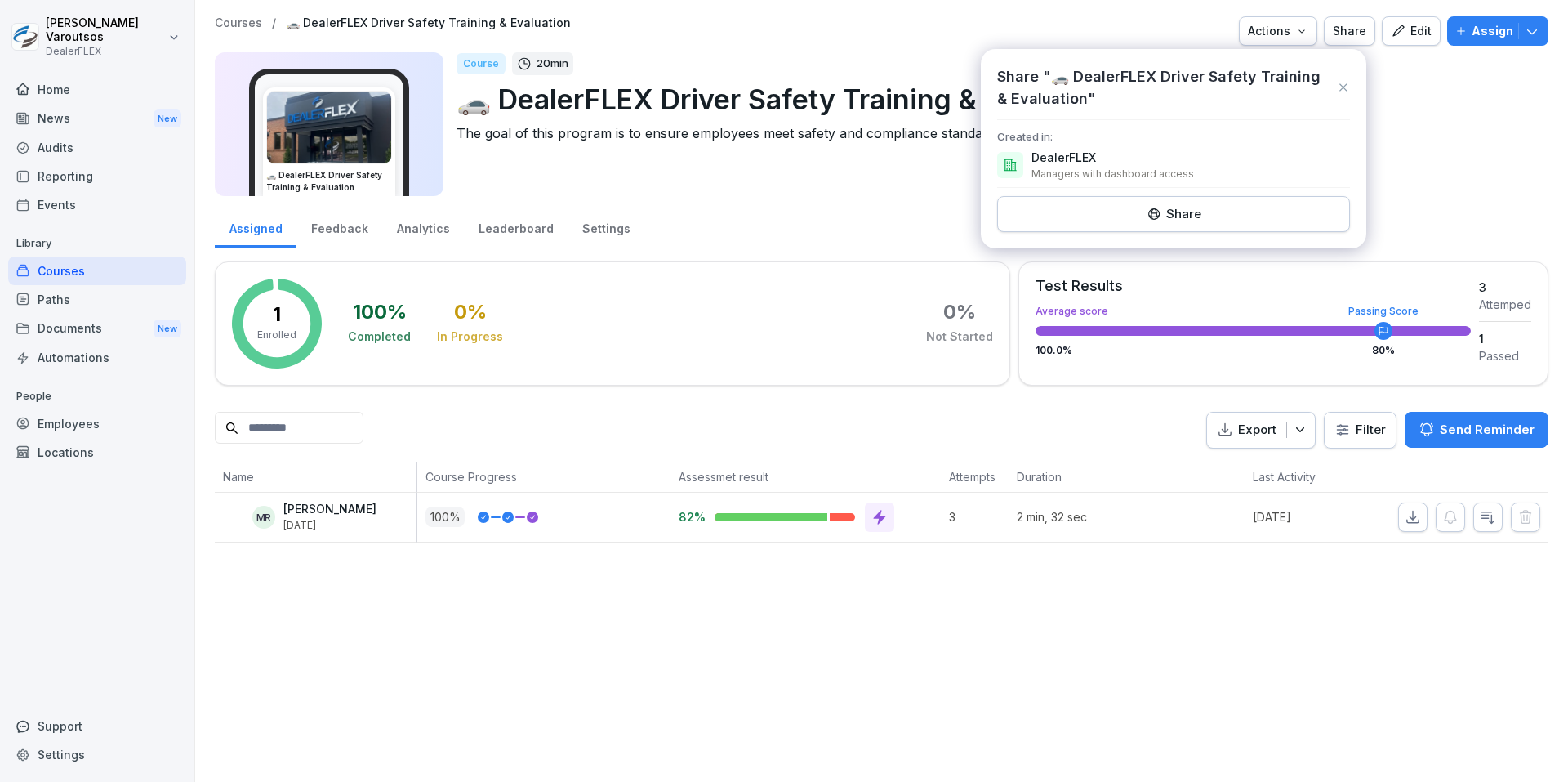 click 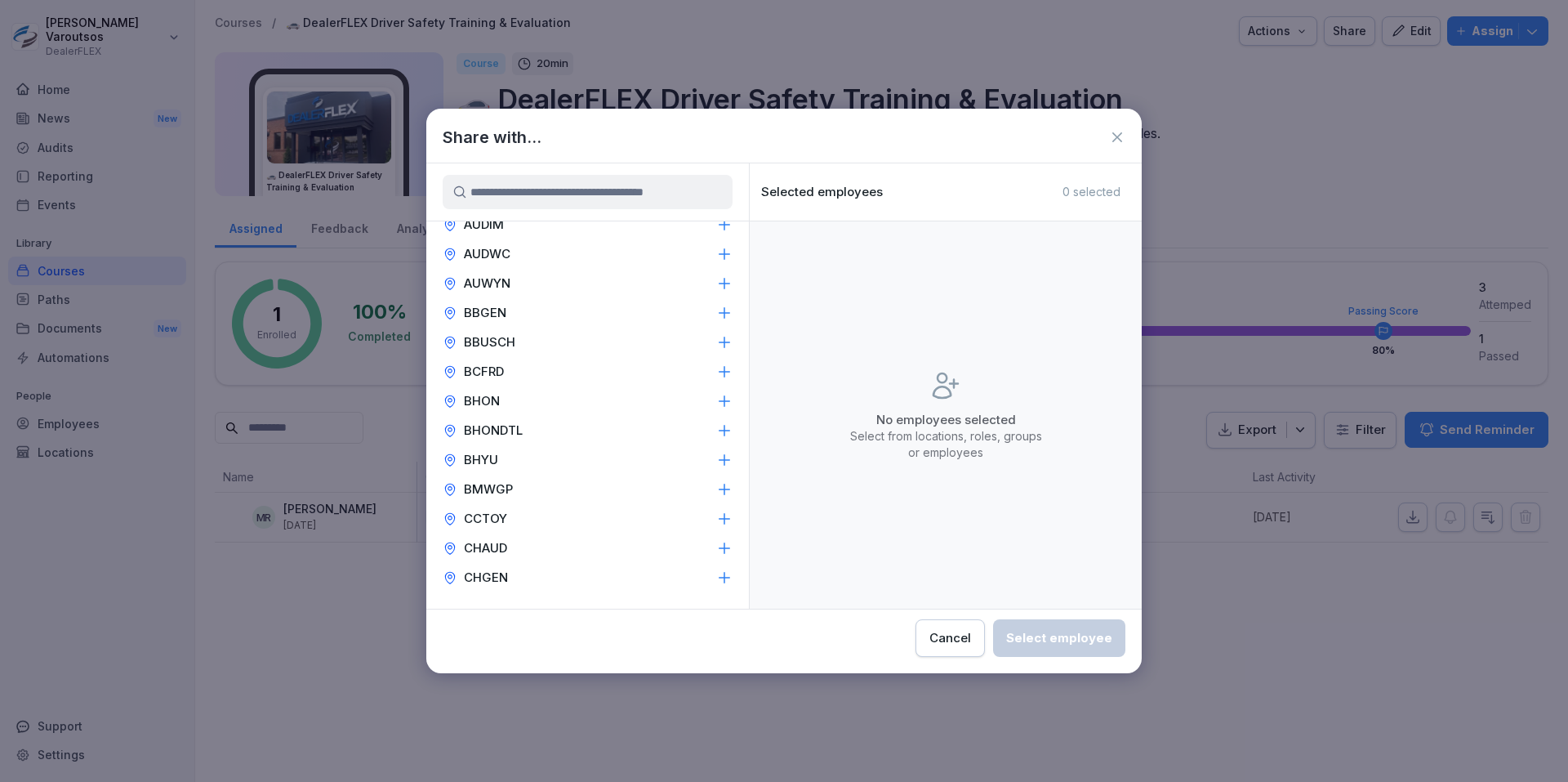 scroll, scrollTop: 436, scrollLeft: 0, axis: vertical 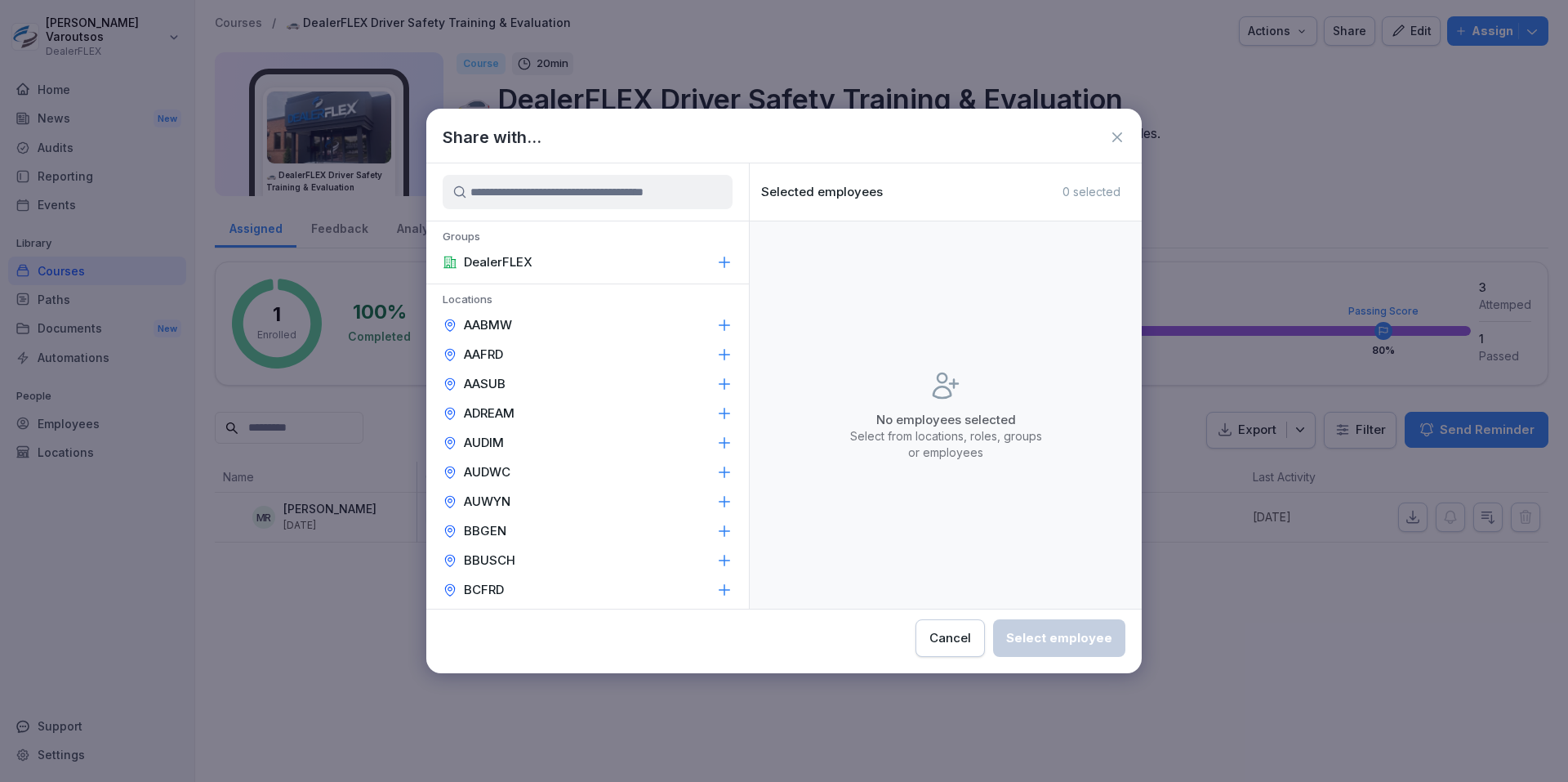drag, startPoint x: 974, startPoint y: 645, endPoint x: 983, endPoint y: 616, distance: 30.364453 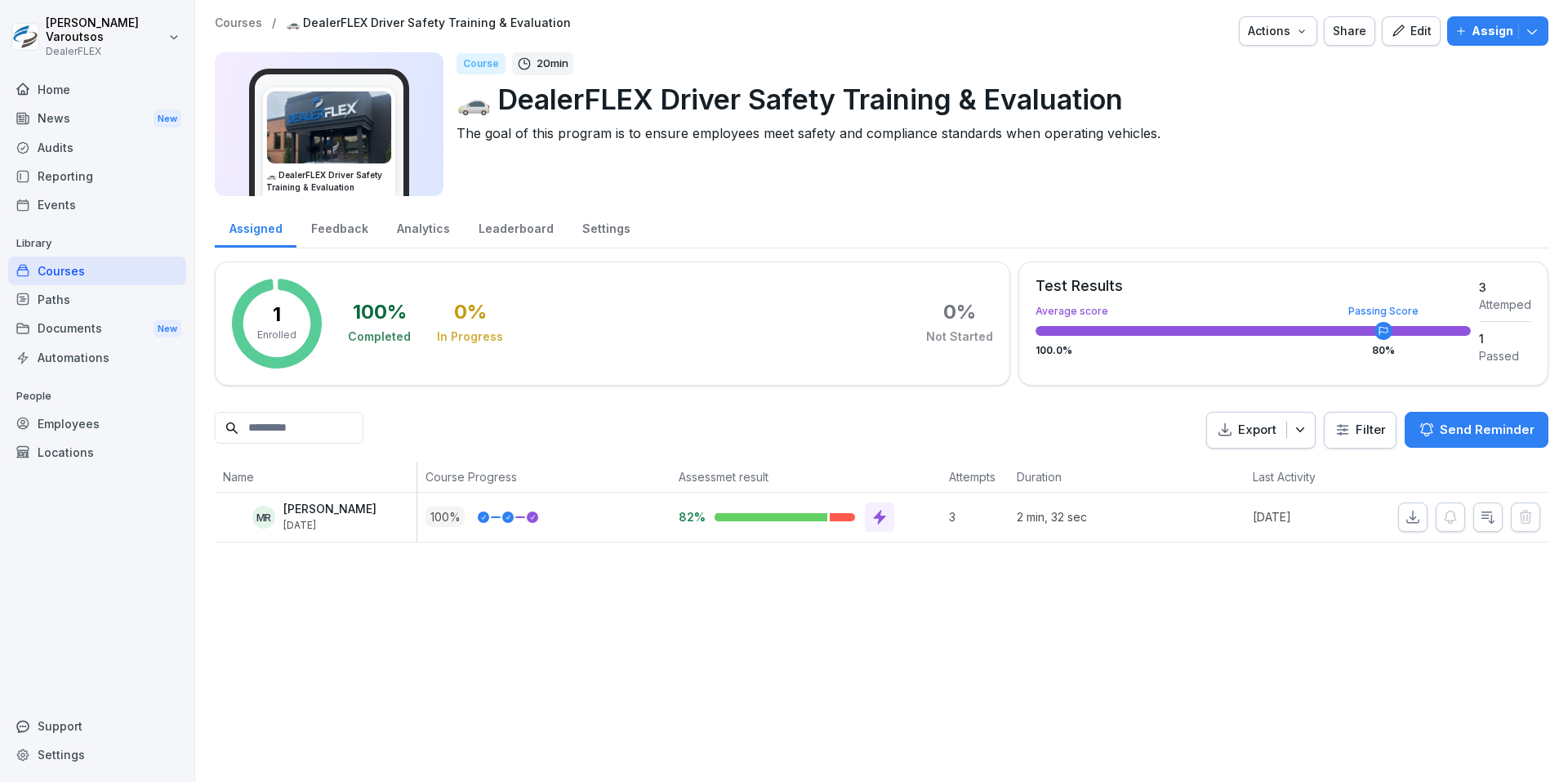 click on "Actions" at bounding box center (1278, 31) 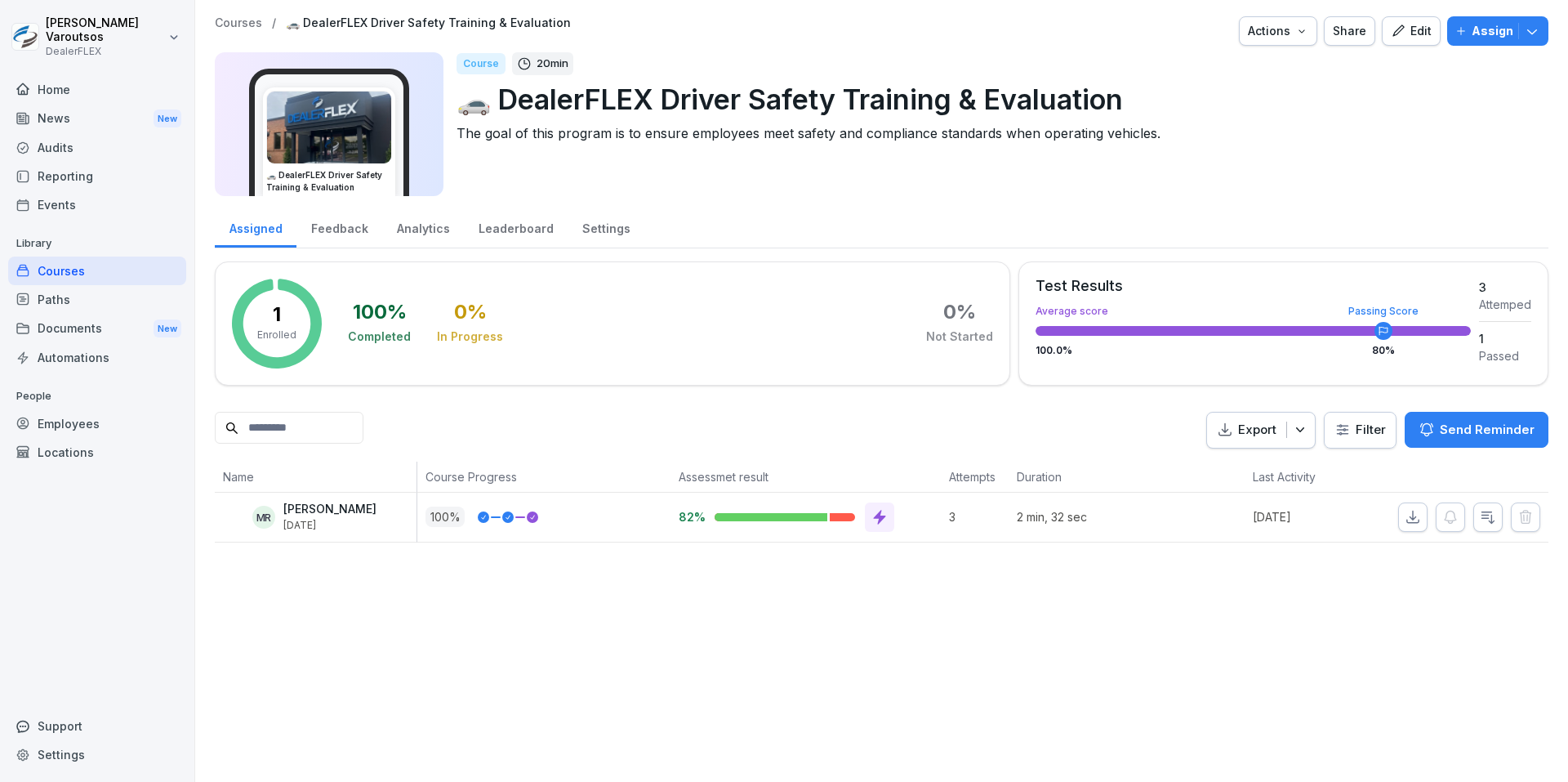 click on "Nikki   Varoutsos DealerFLEX Home News New Audits Reporting Events Library Courses Paths Documents New Automations People Employees Locations Support Settings Courses / 🚗 DealerFLEX Driver Safety Training & Evaluation Actions   Share Edit Assign 🚗 DealerFLEX Driver Safety Training & Evaluation Course 20  min 🚗 DealerFLEX Driver Safety Training & Evaluation The goal of this program is to ensure employees meet safety and compliance standards when operating vehicles. Assigned Feedback Analytics Leaderboard Settings 1 Enrolled 100 % Completed 0 % In Progress 0 % Not Started Test Results Average score Passing Score 100.0 % 80 % 3 Attemped 1 Passed Export Filter Send Reminder Name Course Progress Assessmet result Attempts Duration Last Activity MR Mark Rudyak Jul 17, 2025 100 % 82% 3 2 min, 32 sec 5 days ago" at bounding box center (784, 391) 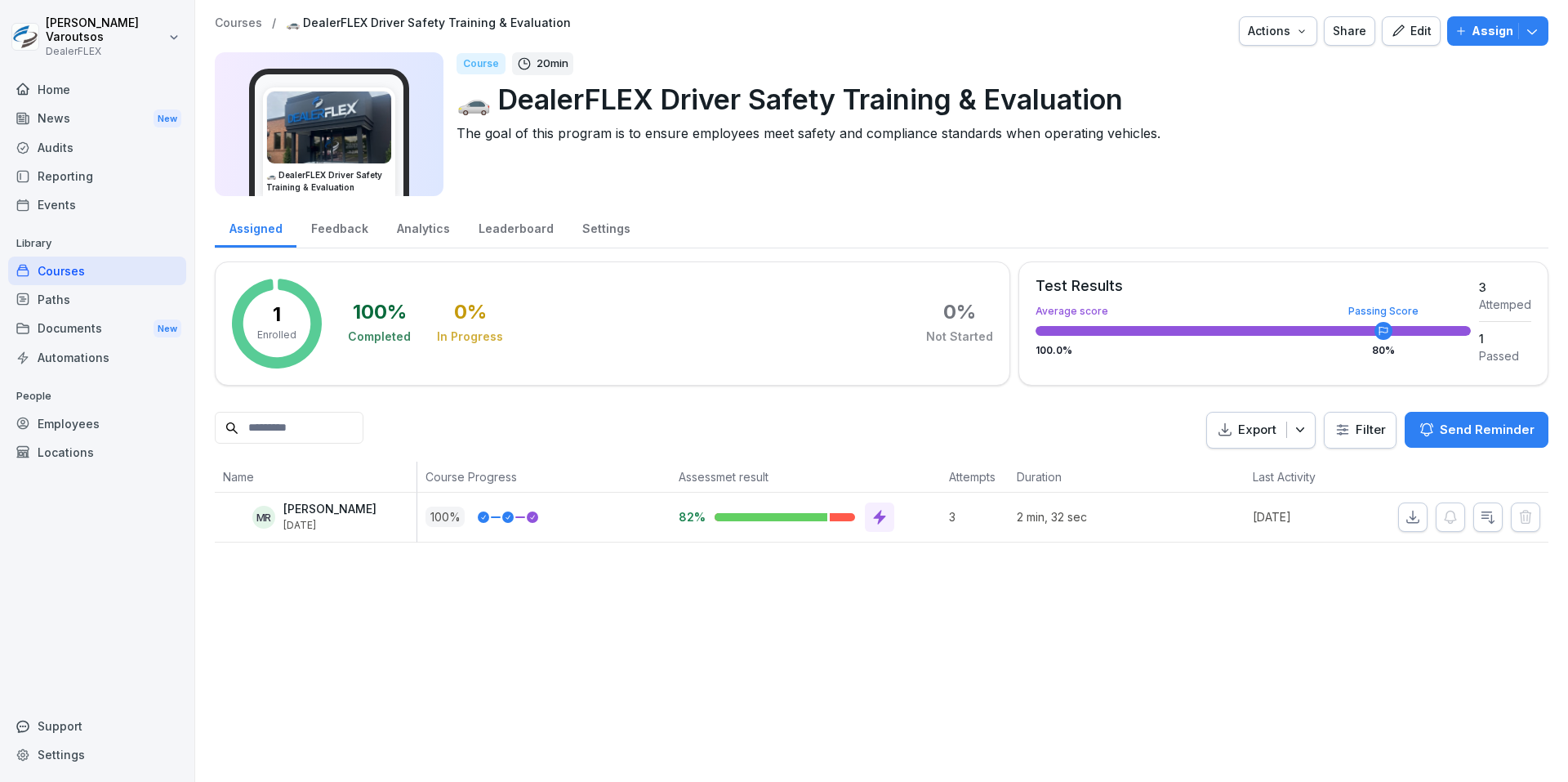 click on "Courses" at bounding box center [97, 270] 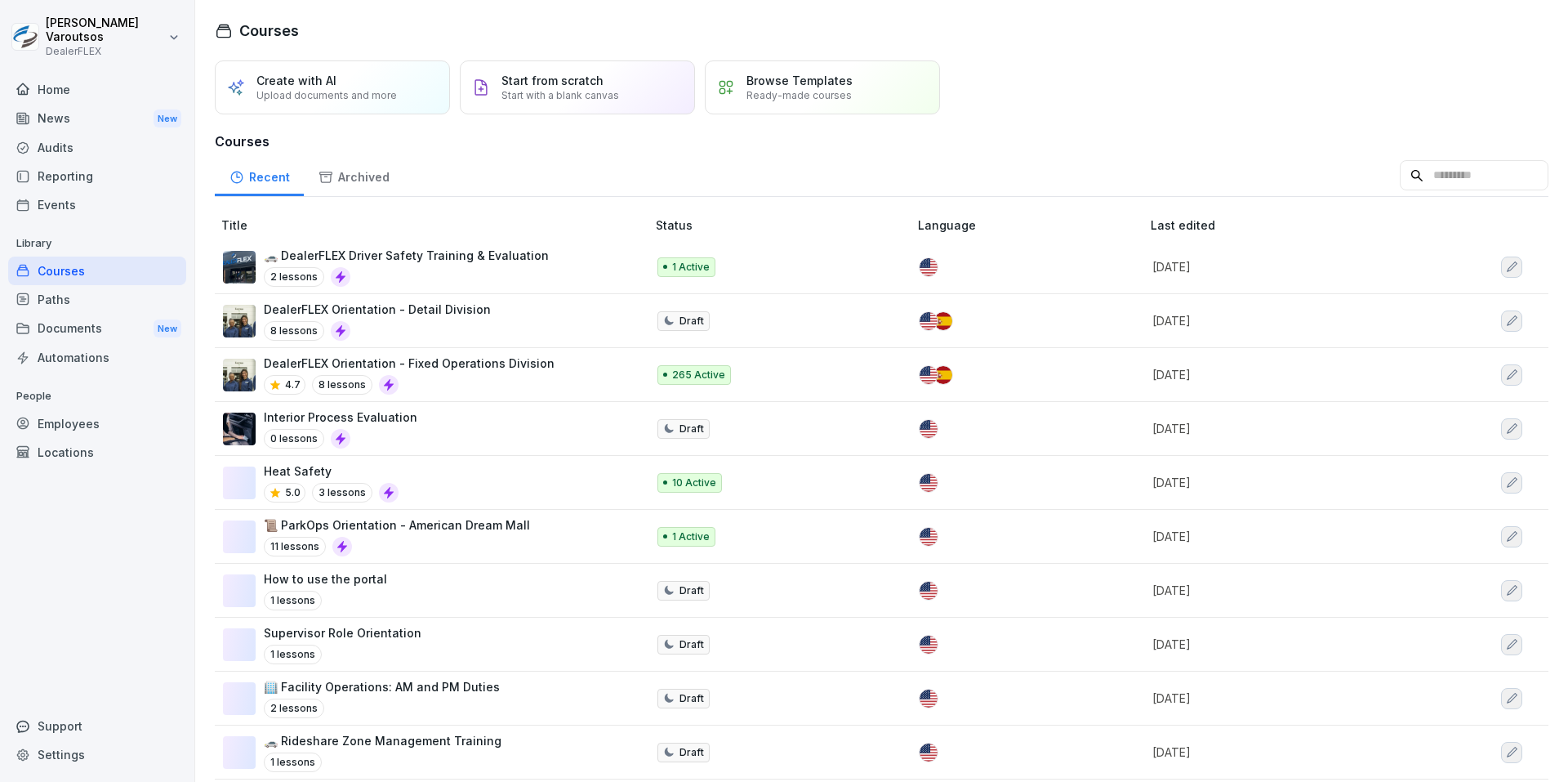 click on "🚗 DealerFLEX Driver Safety Training & Evaluation" at bounding box center [406, 255] 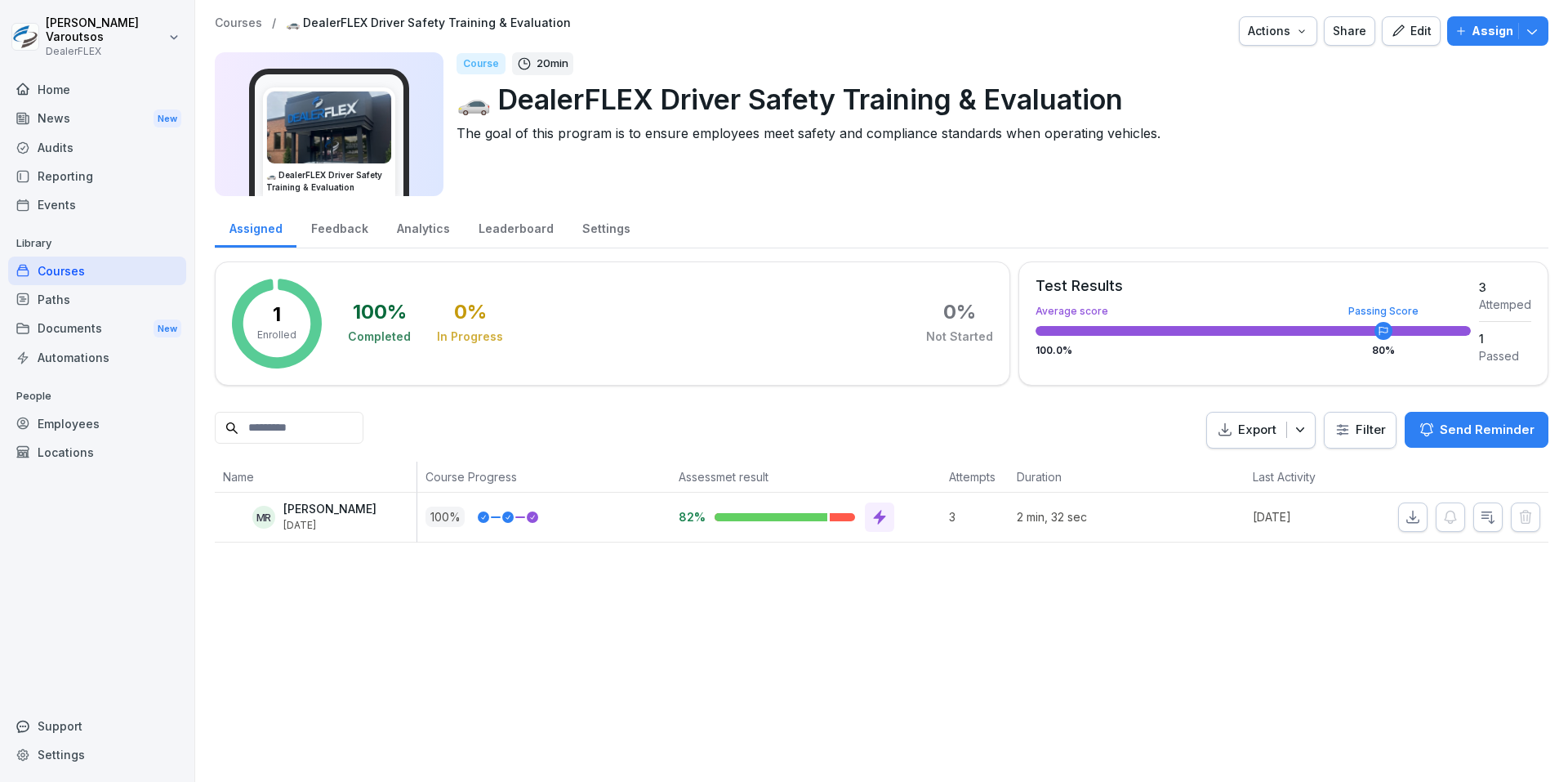 scroll, scrollTop: 0, scrollLeft: 0, axis: both 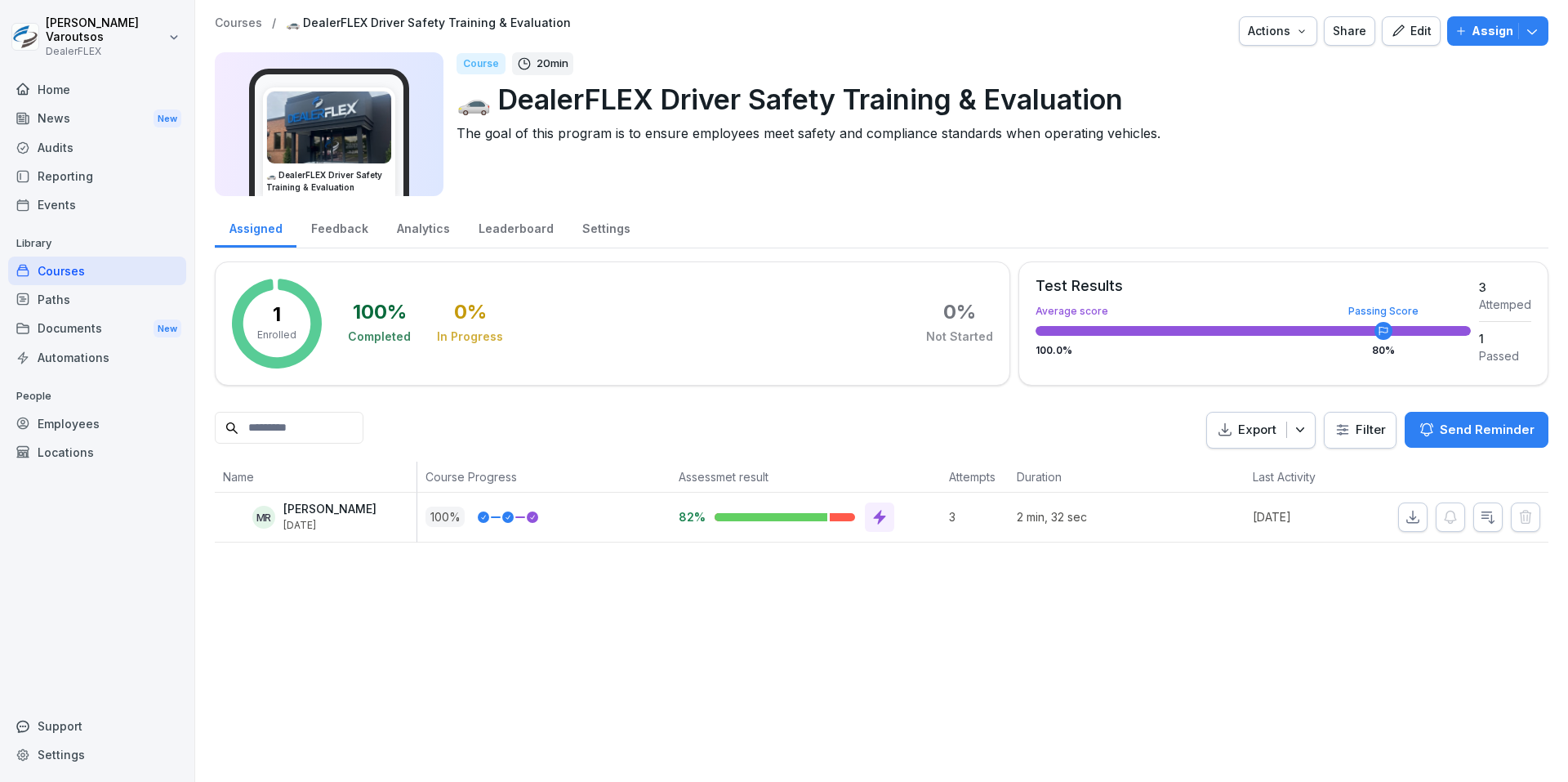 click on "[PERSON_NAME] DealerFLEX Home News New Audits Reporting Events Library Courses Paths Documents New Automations People Employees Locations Support Settings Courses / 🚗 DealerFLEX Driver Safety Training & Evaluation Actions   Share Edit Assign 🚗 DealerFLEX Driver Safety Training & Evaluation Course 20  min 🚗 DealerFLEX Driver Safety Training & Evaluation The goal of this program is to ensure employees meet safety and compliance standards when operating vehicles. Assigned Feedback Analytics Leaderboard Settings 1 Enrolled 100 % Completed 0 % In Progress 0 % Not Started Test Results Average score Passing Score 100.0 % 80 % 3 Attemped 1 Passed Export Filter Send Reminder Name Course Progress Assessmet result Attempts Duration Last Activity [PERSON_NAME] [DATE] 100 % 82% 3 2 min, 32 sec [DATE]" at bounding box center [784, 391] 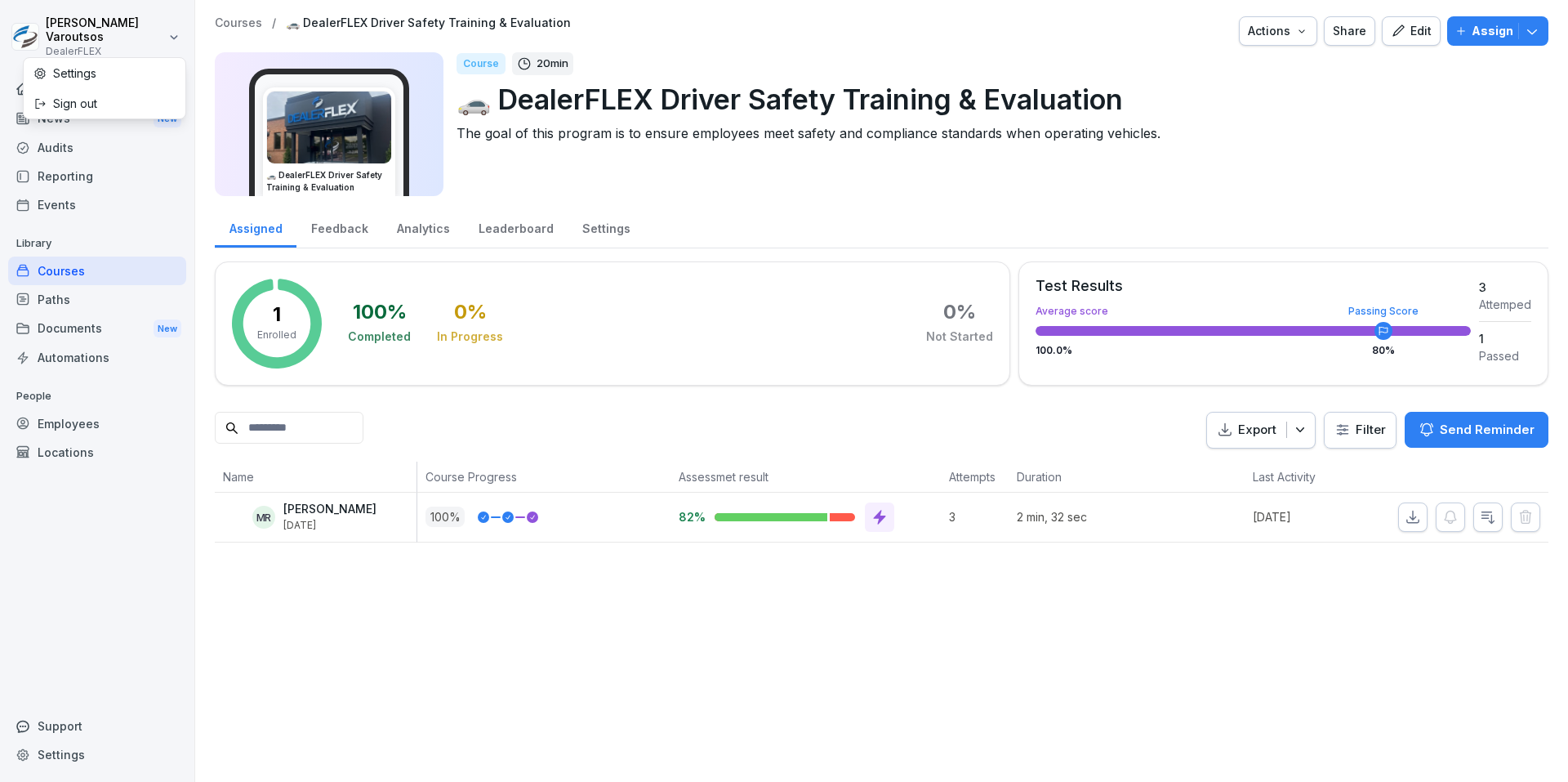 click on "Nikki   Varoutsos DealerFLEX Home News New Audits Reporting Events Library Courses Paths Documents New Automations People Employees Locations Support Settings Courses / 🚗 DealerFLEX Driver Safety Training & Evaluation Actions   Share Edit Assign 🚗 DealerFLEX Driver Safety Training & Evaluation Course 20  min 🚗 DealerFLEX Driver Safety Training & Evaluation The goal of this program is to ensure employees meet safety and compliance standards when operating vehicles. Assigned Feedback Analytics Leaderboard Settings 1 Enrolled 100 % Completed 0 % In Progress 0 % Not Started Test Results Average score Passing Score 100.0 % 80 % 3 Attemped 1 Passed Export Filter Send Reminder Name Course Progress Assessmet result Attempts Duration Last Activity MR Mark Rudyak Jul 17, 2025 100 % 82% 3 2 min, 32 sec 5 days ago Settings Sign out" at bounding box center [784, 391] 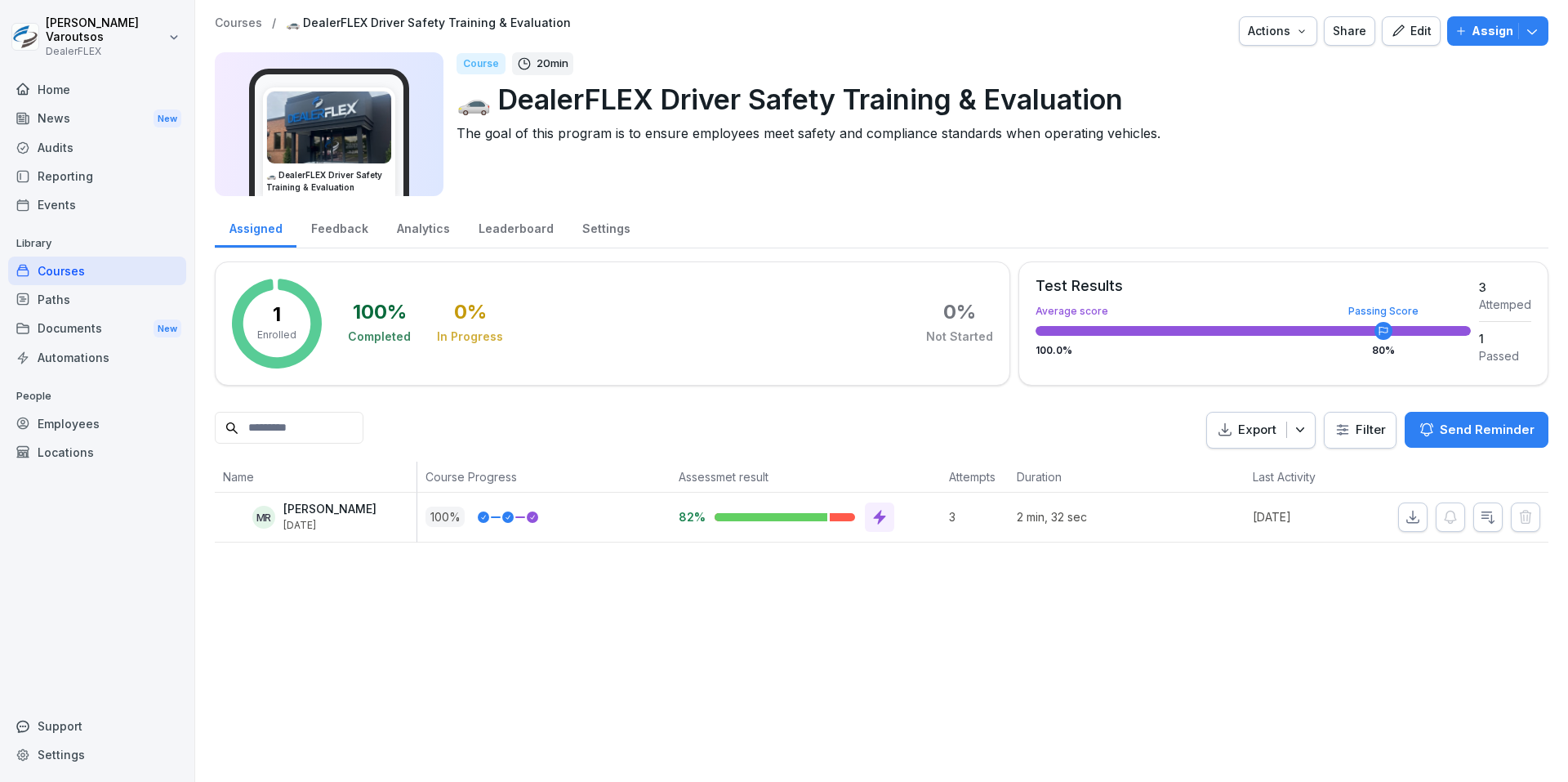 click on "Settings" at bounding box center (97, 754) 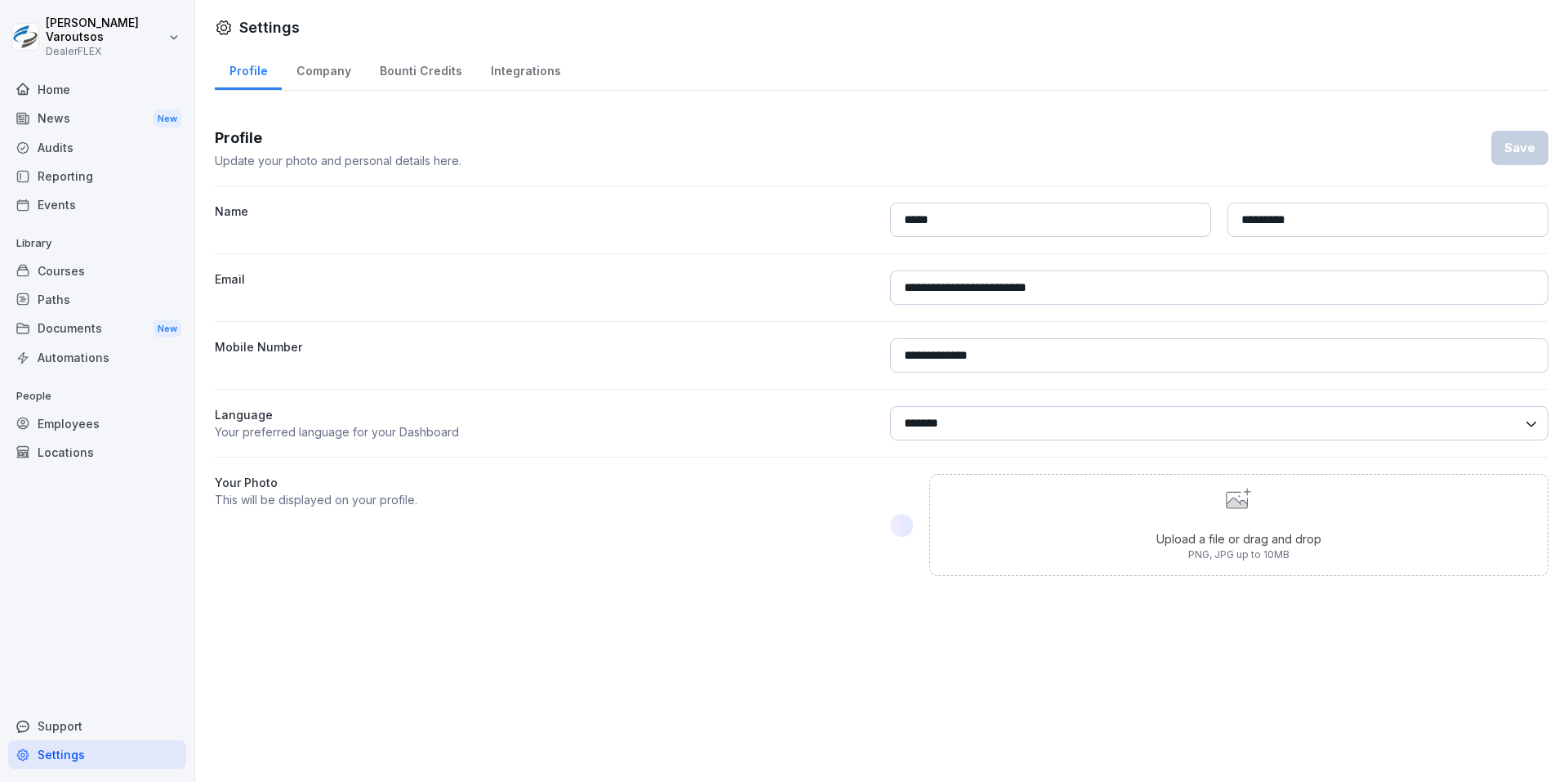 click on "Company" at bounding box center [323, 69] 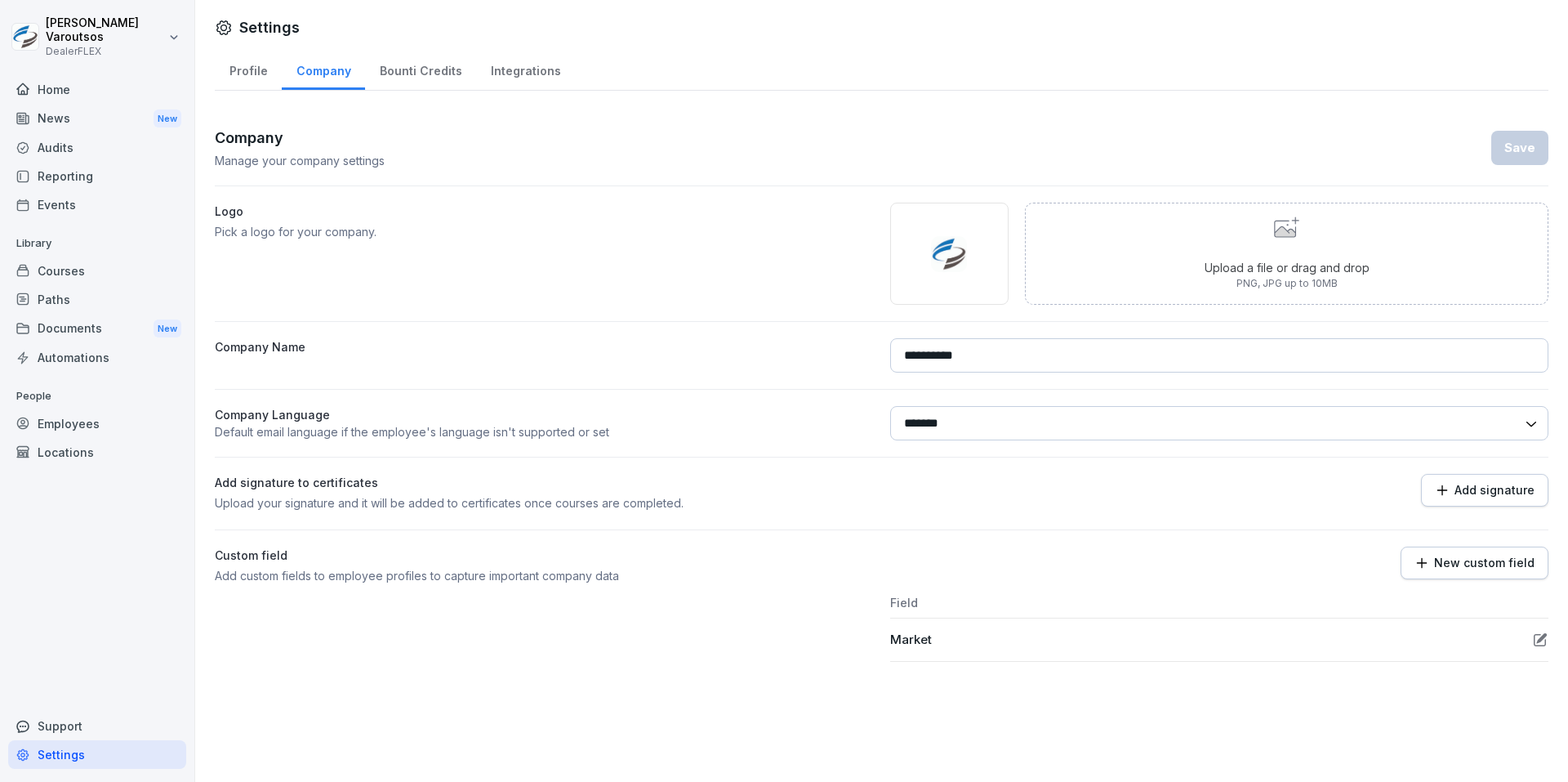 click on "Employees" at bounding box center [97, 423] 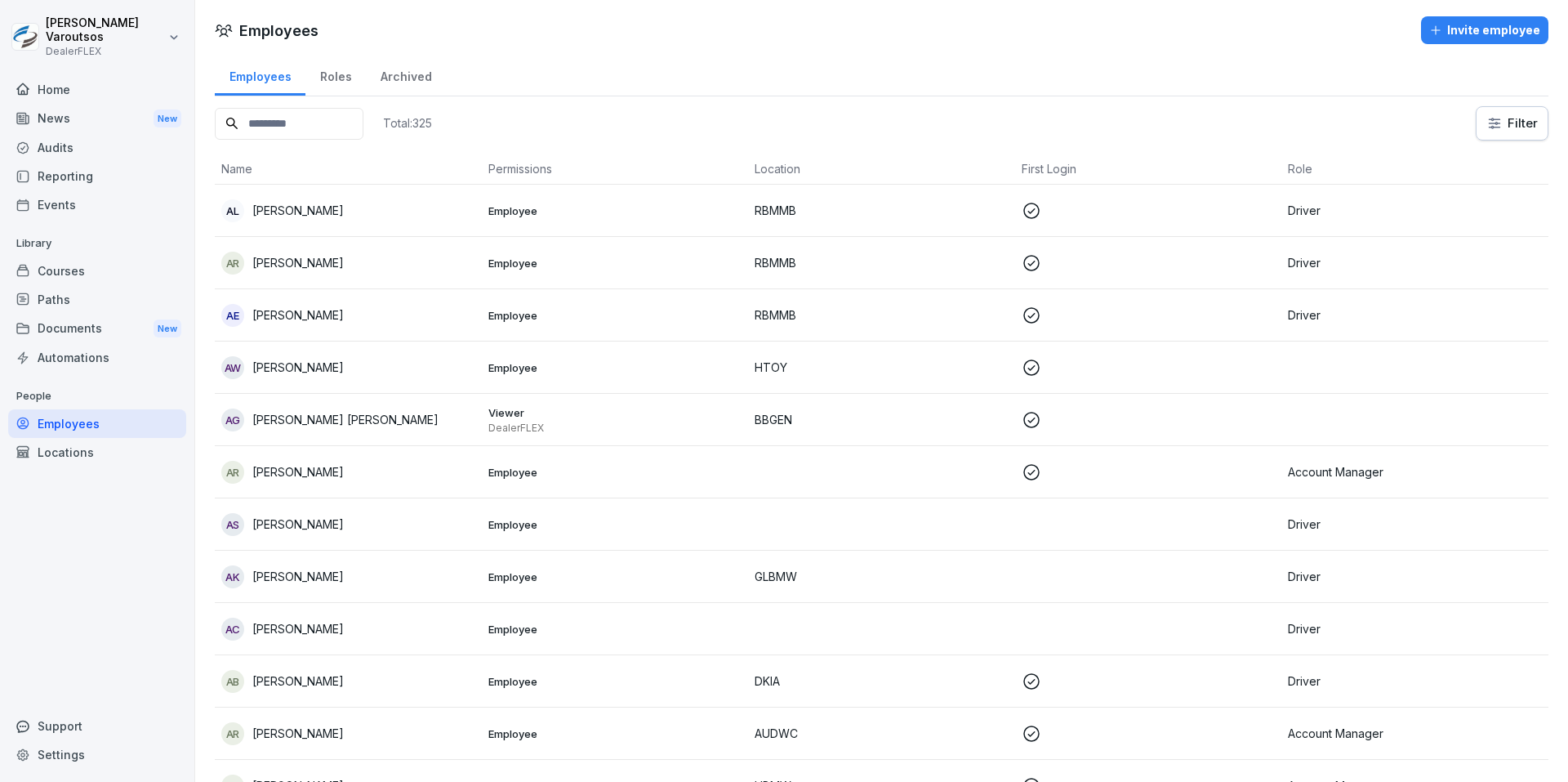 click at bounding box center (289, 123) 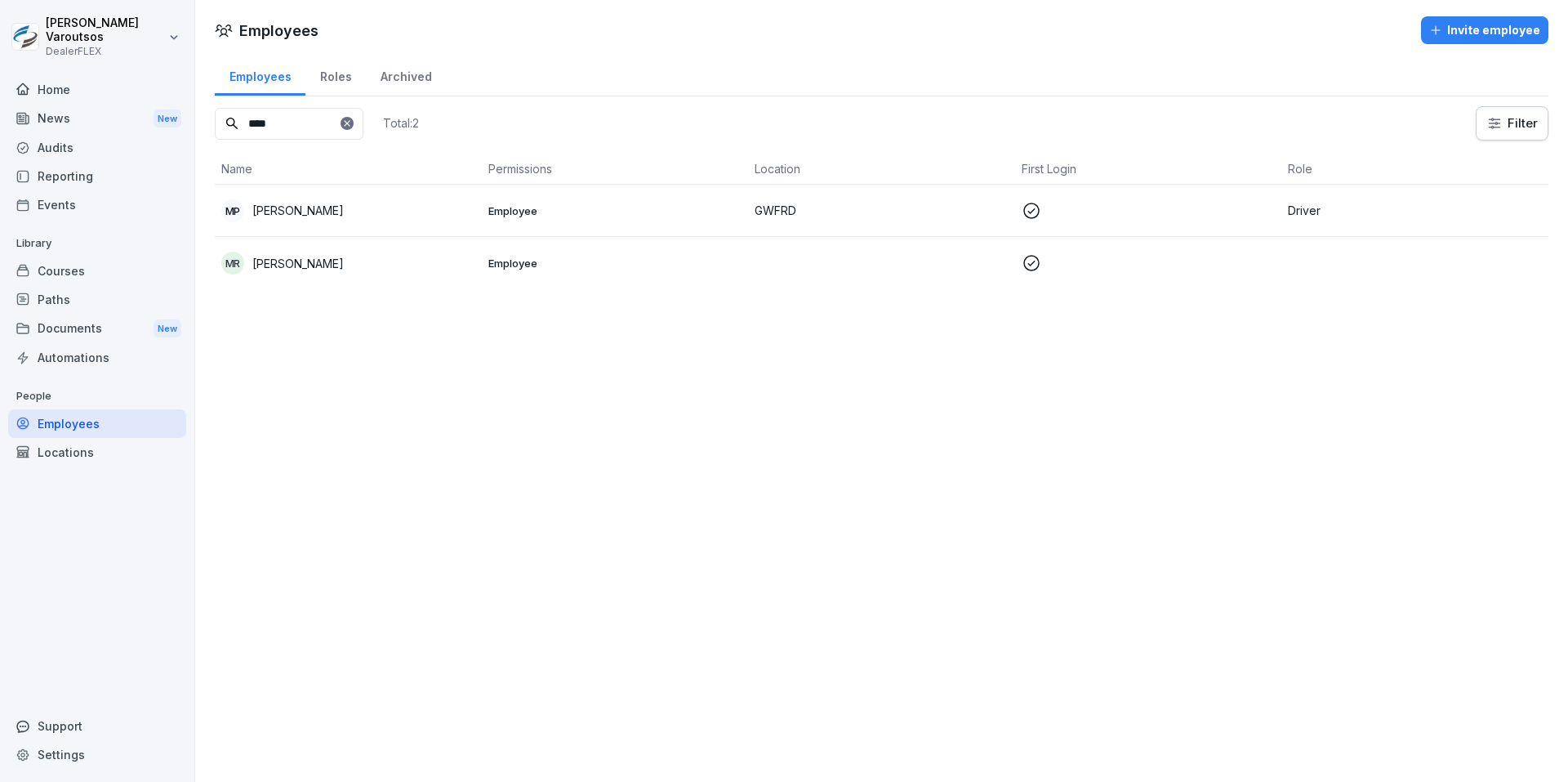 type on "****" 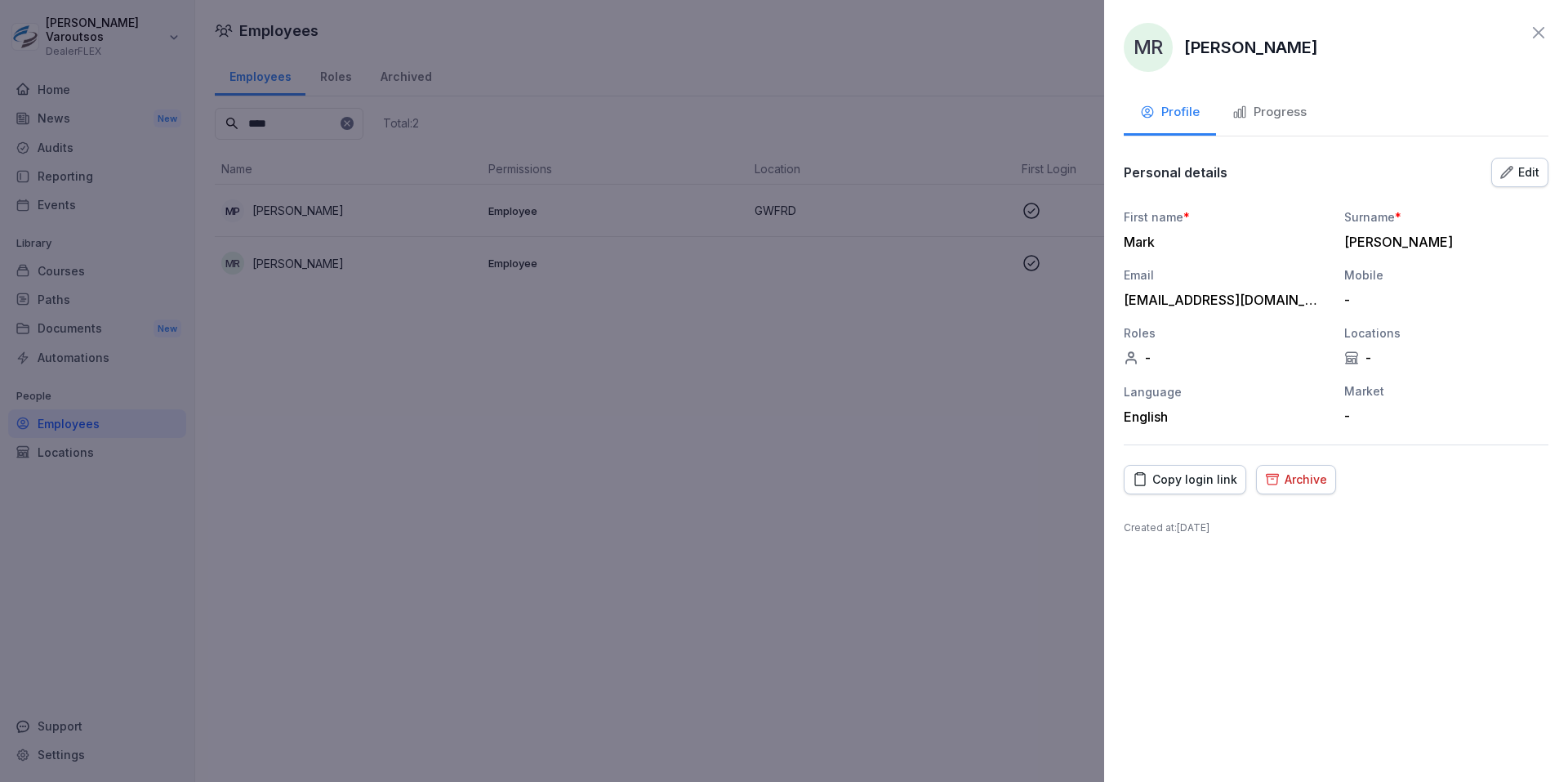 click on "Edit" at bounding box center [1520, 172] 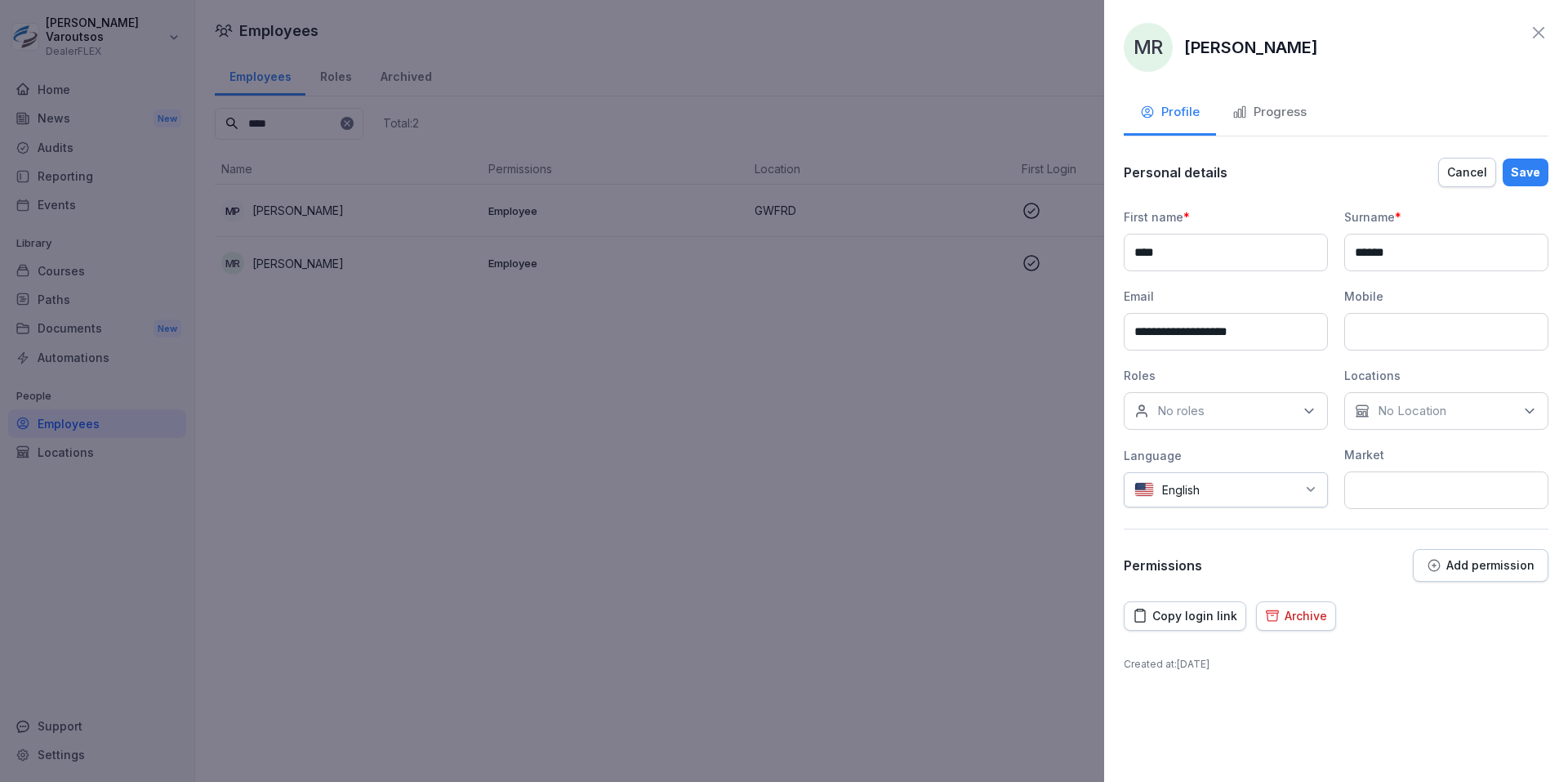 click 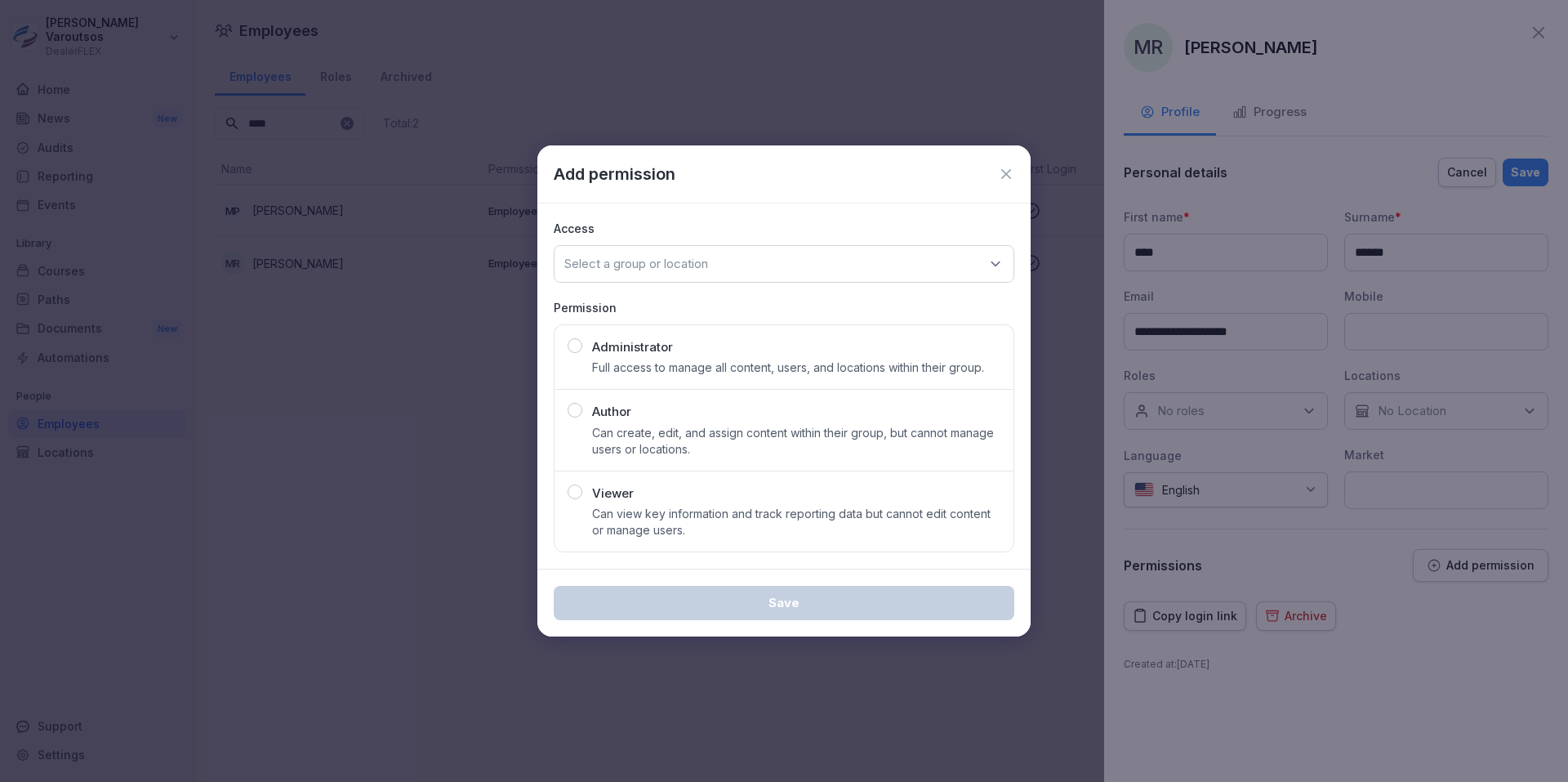 click on "Author Can create, edit, and assign content within their group, but cannot manage users or locations." at bounding box center [796, 430] 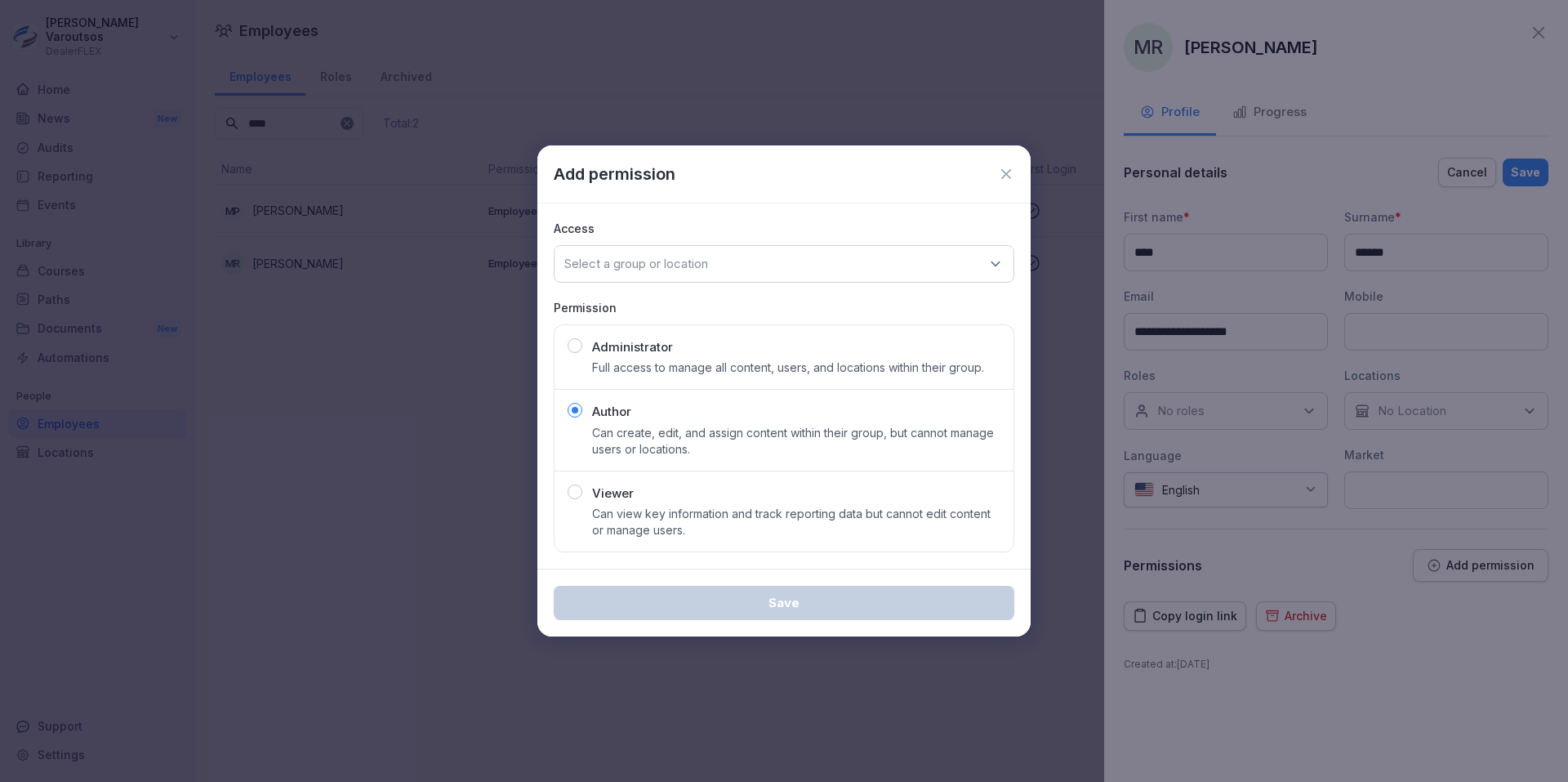 click on "Select a group or location" at bounding box center (784, 264) 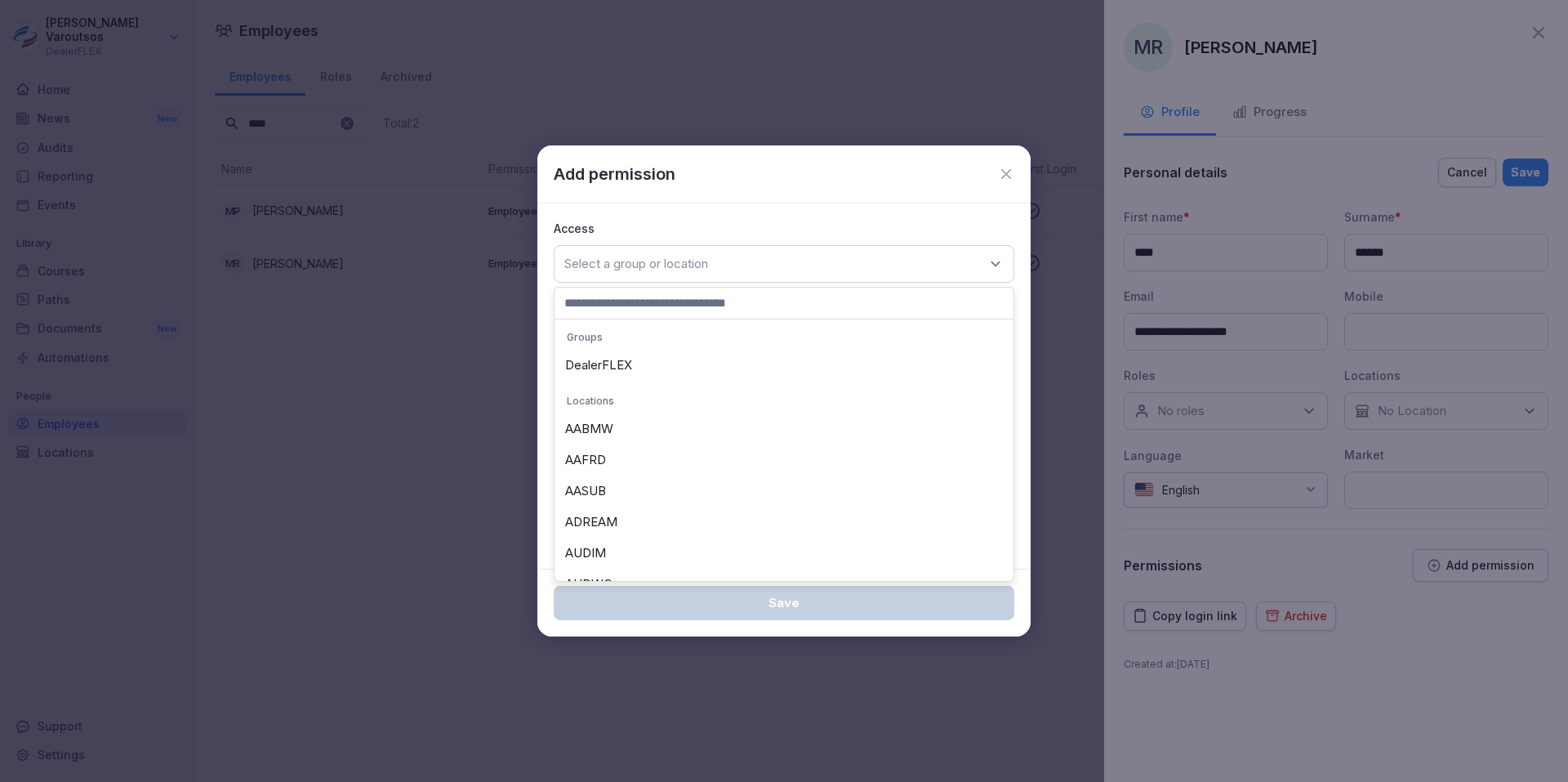 click on "DealerFLEX" at bounding box center [784, 365] 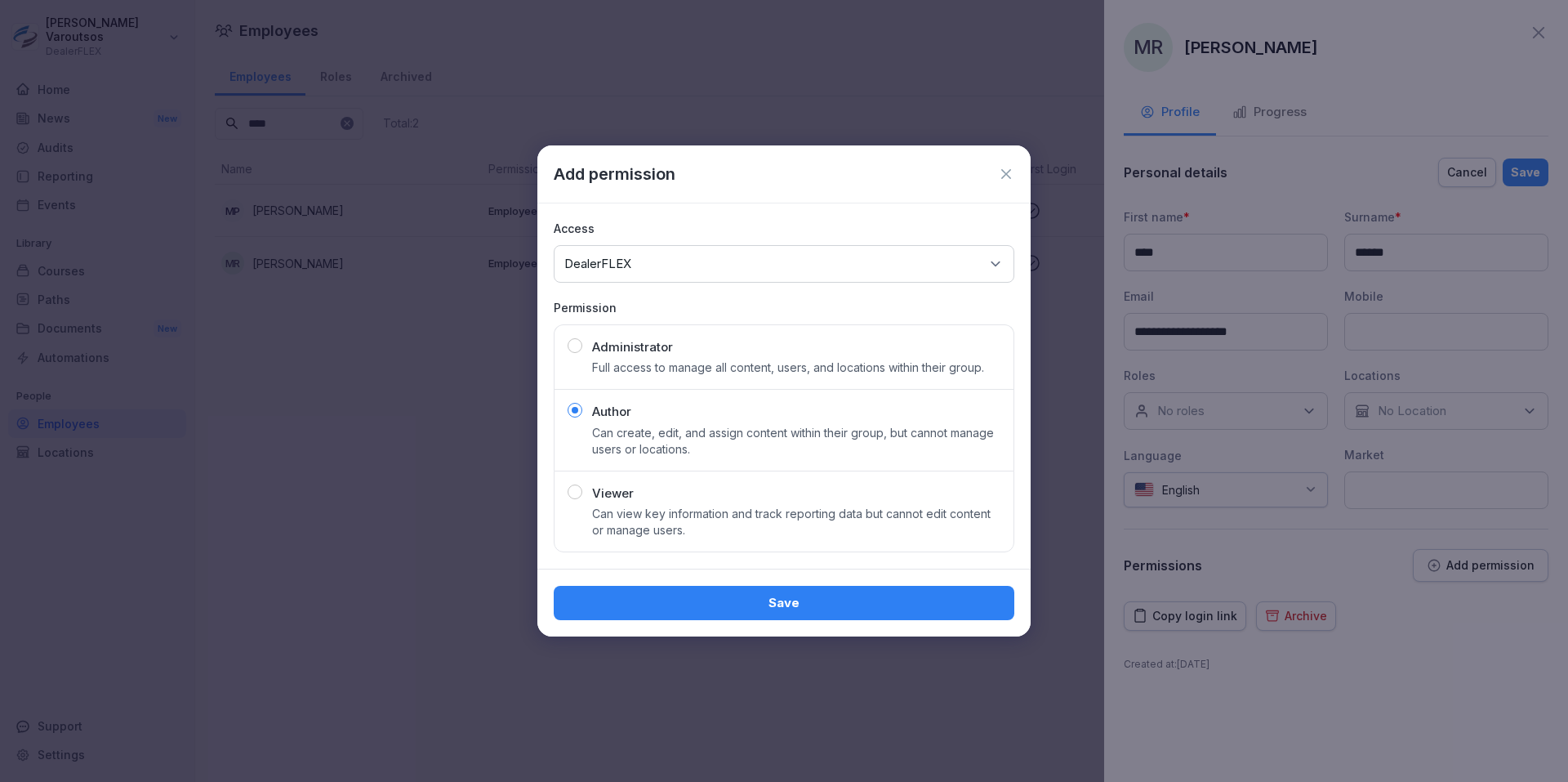 click on "Save" at bounding box center [784, 603] 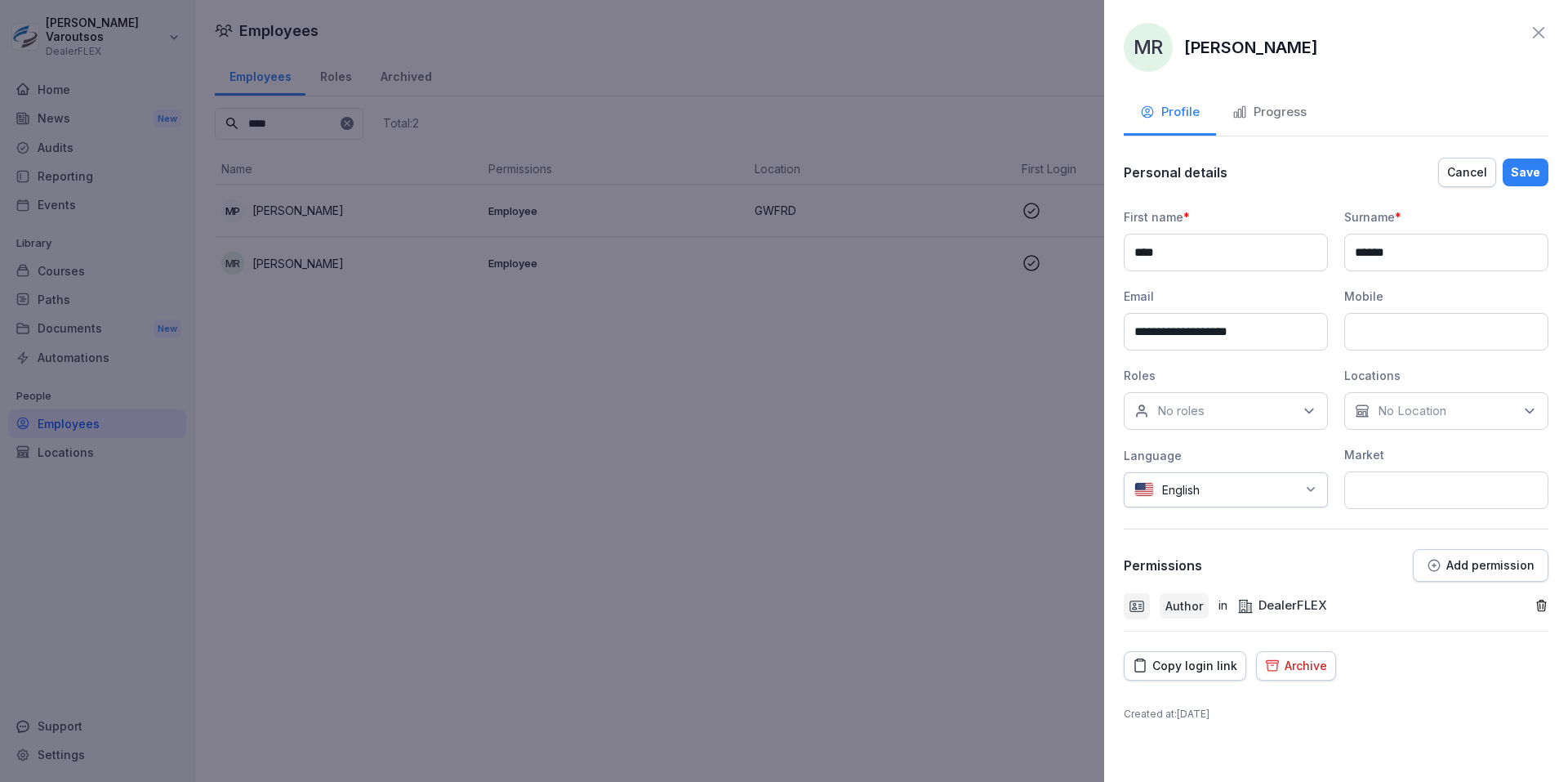 click on "Save" at bounding box center [1526, 172] 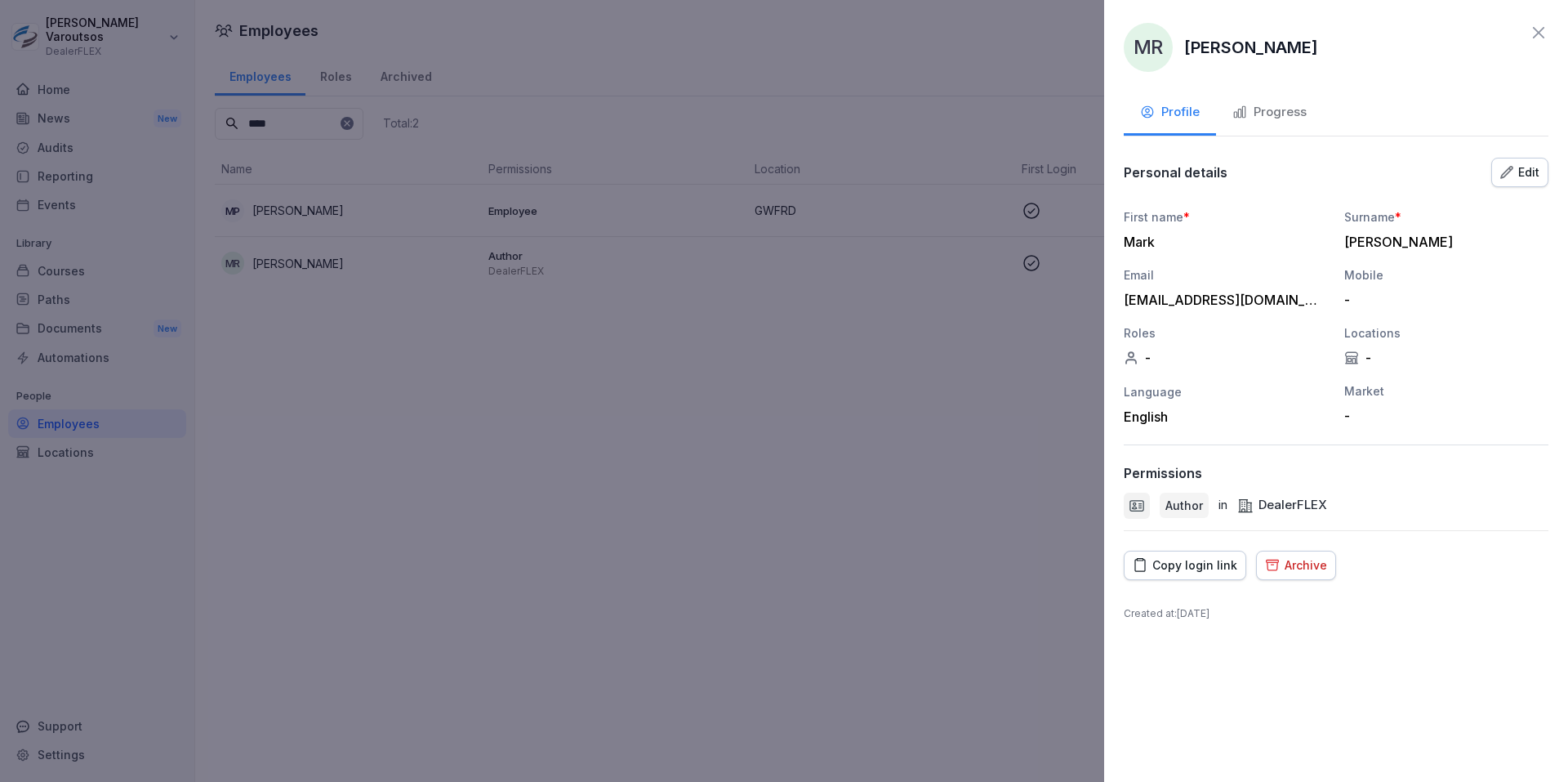 click on "Progress" at bounding box center [1269, 112] 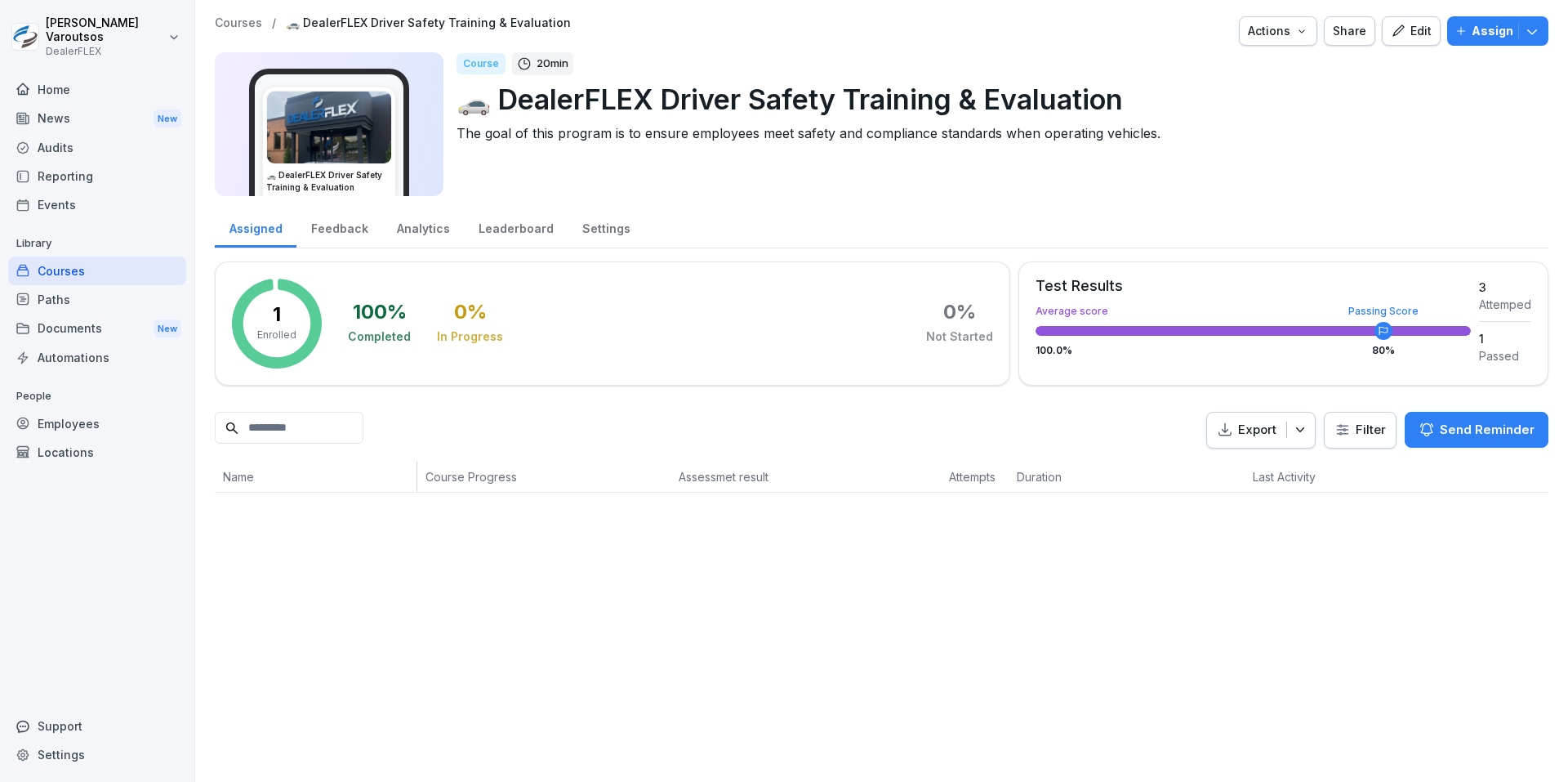 scroll, scrollTop: 0, scrollLeft: 0, axis: both 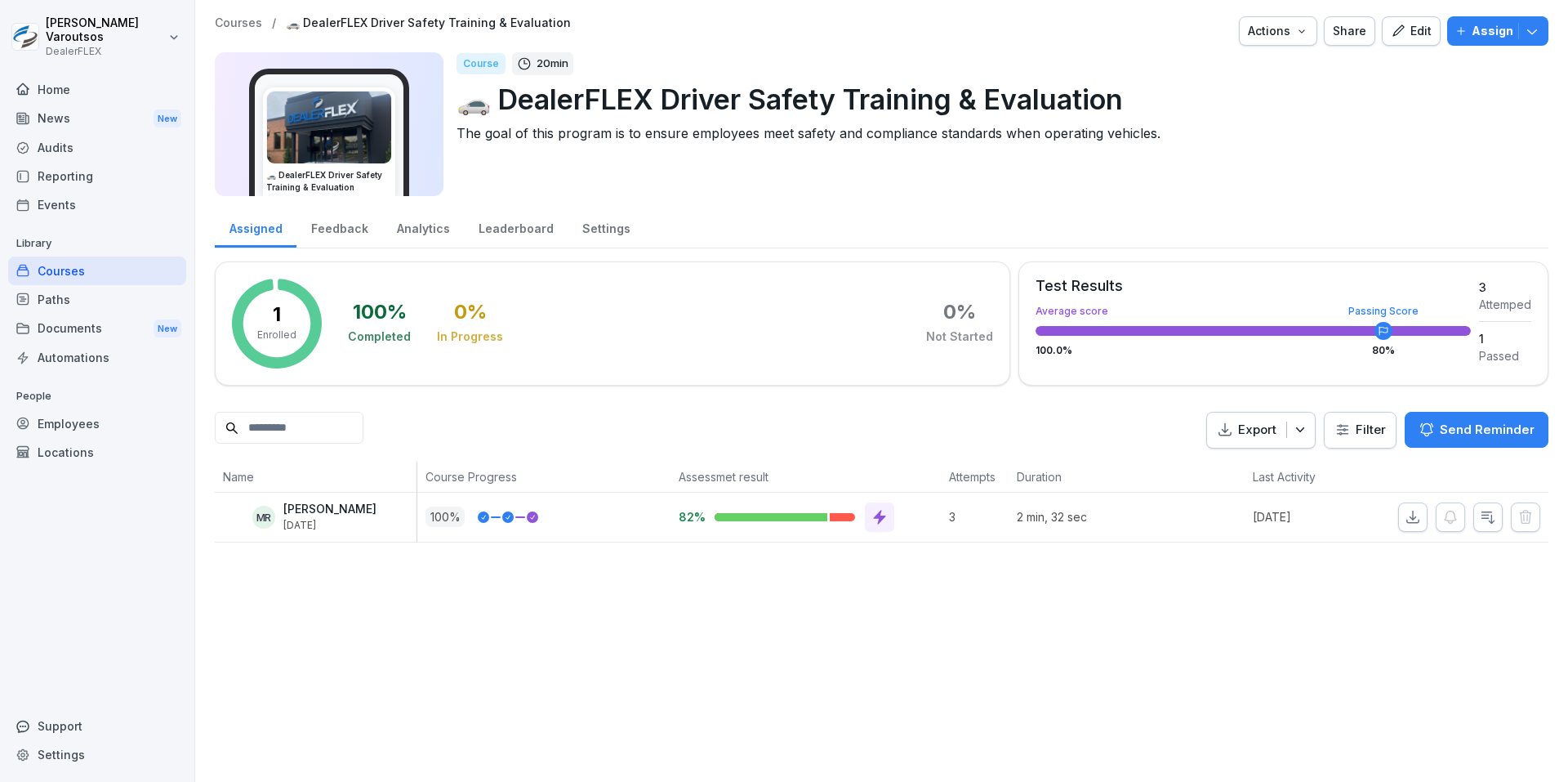 click 